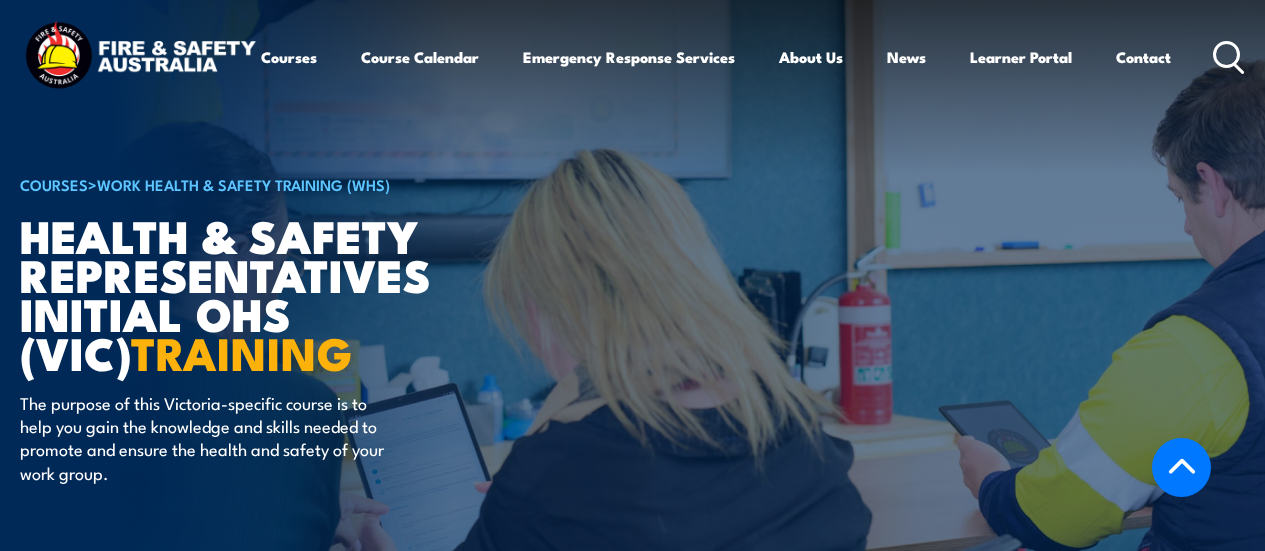 scroll, scrollTop: 3528, scrollLeft: 0, axis: vertical 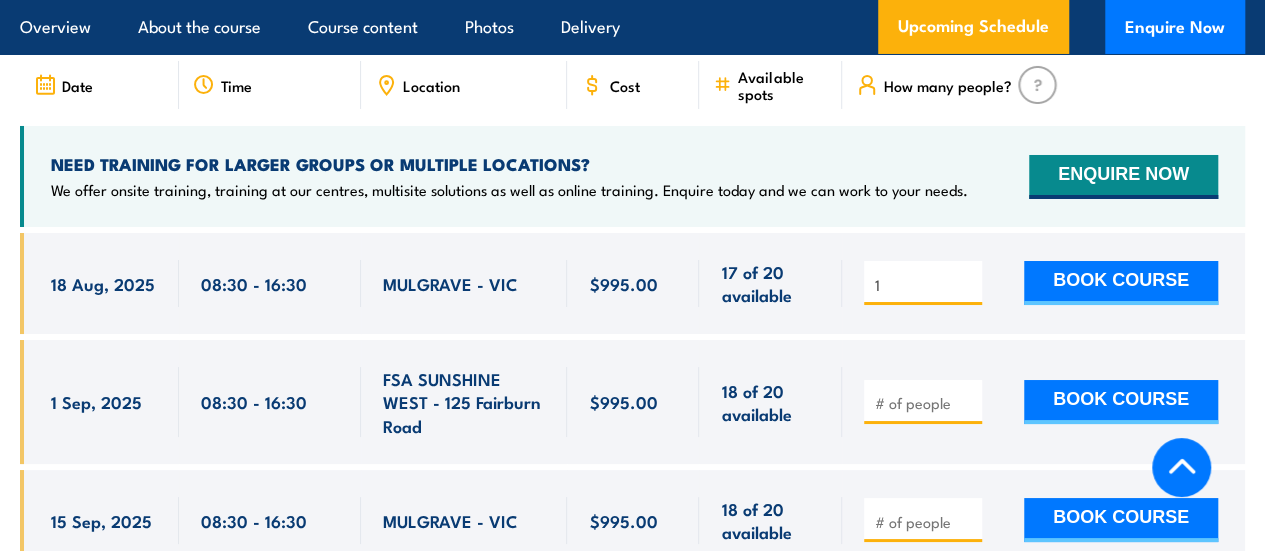 type on "1" 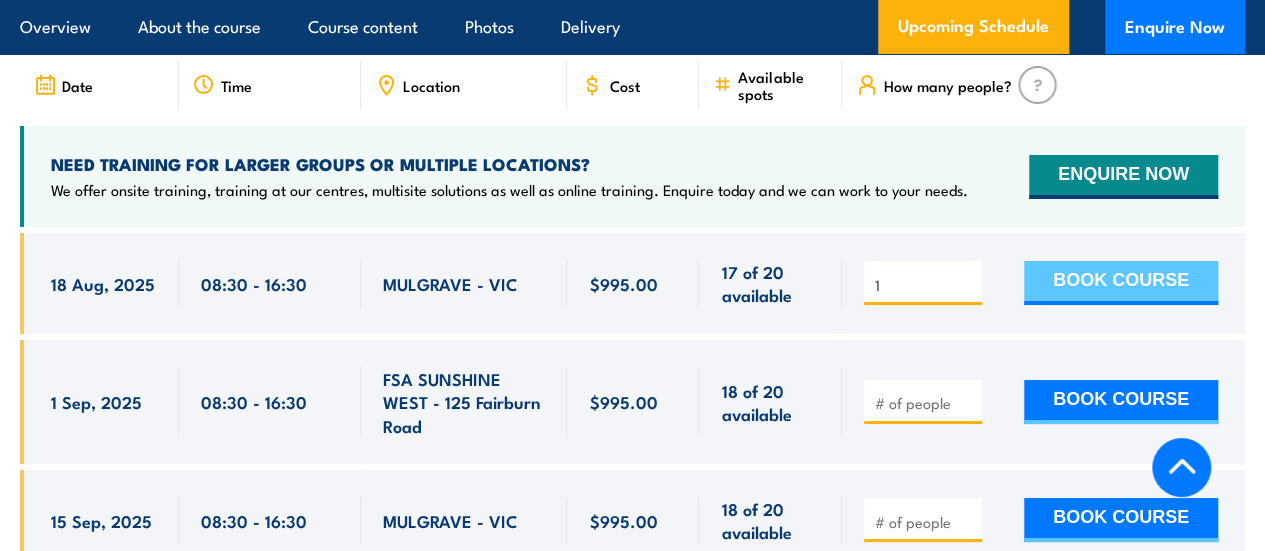 click on "BOOK COURSE" at bounding box center (1121, 283) 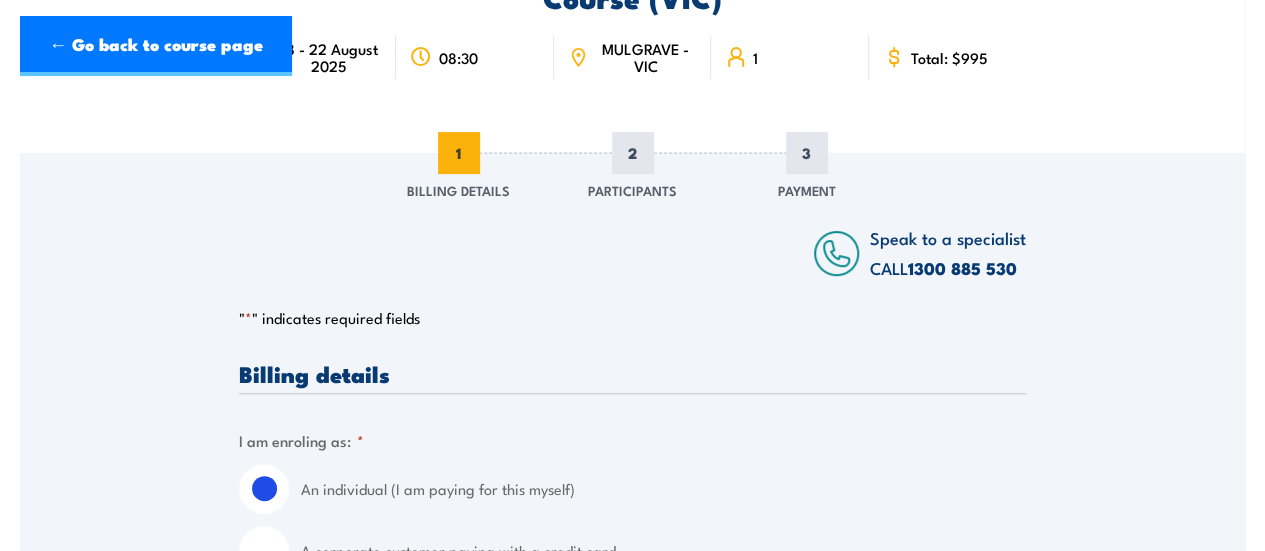 scroll, scrollTop: 0, scrollLeft: 0, axis: both 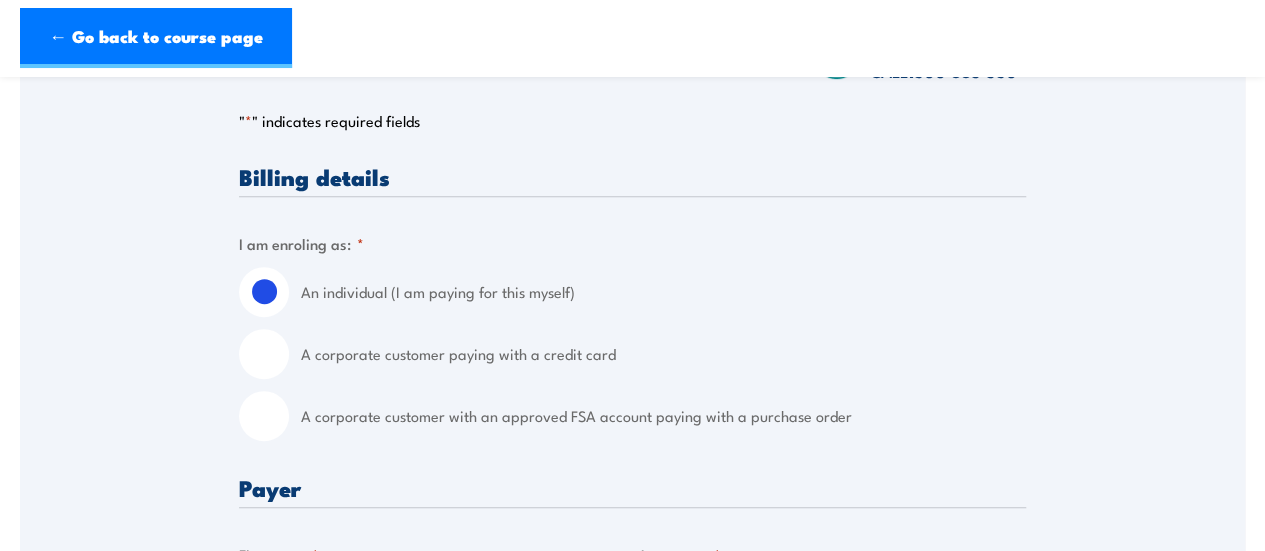 click on "A corporate customer with an approved FSA account paying with a purchase order" at bounding box center [663, 416] 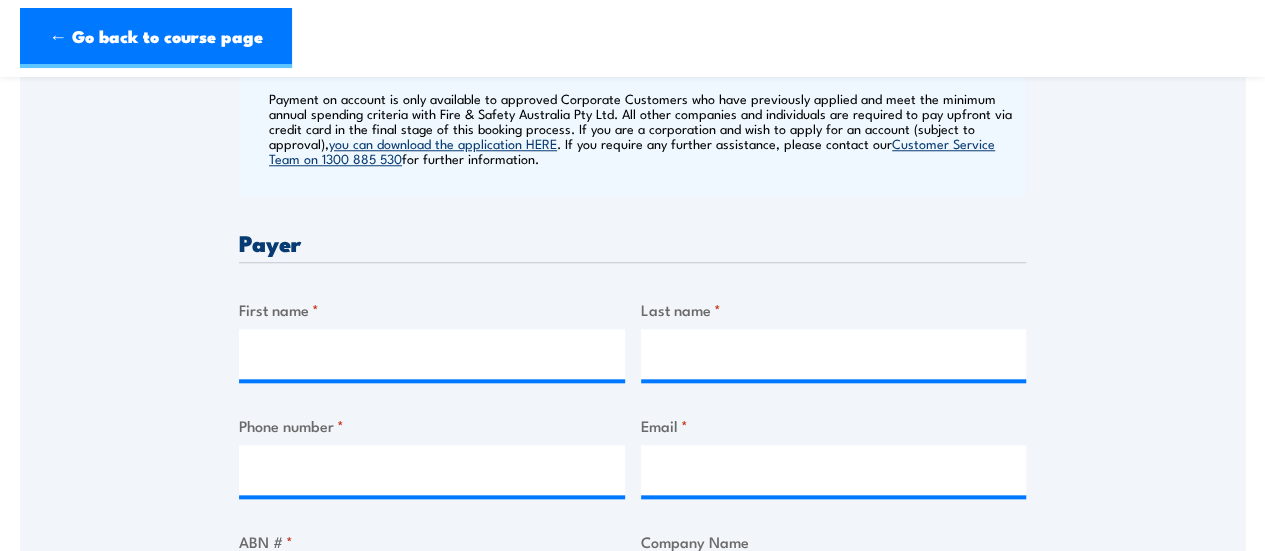scroll, scrollTop: 851, scrollLeft: 0, axis: vertical 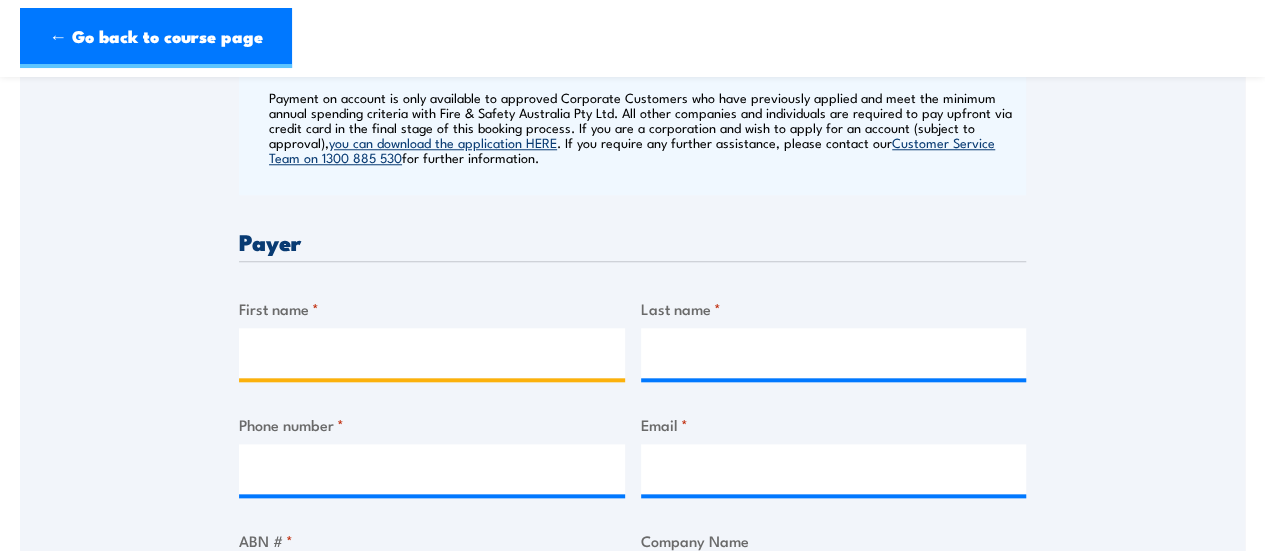 click on "First name *" at bounding box center [432, 353] 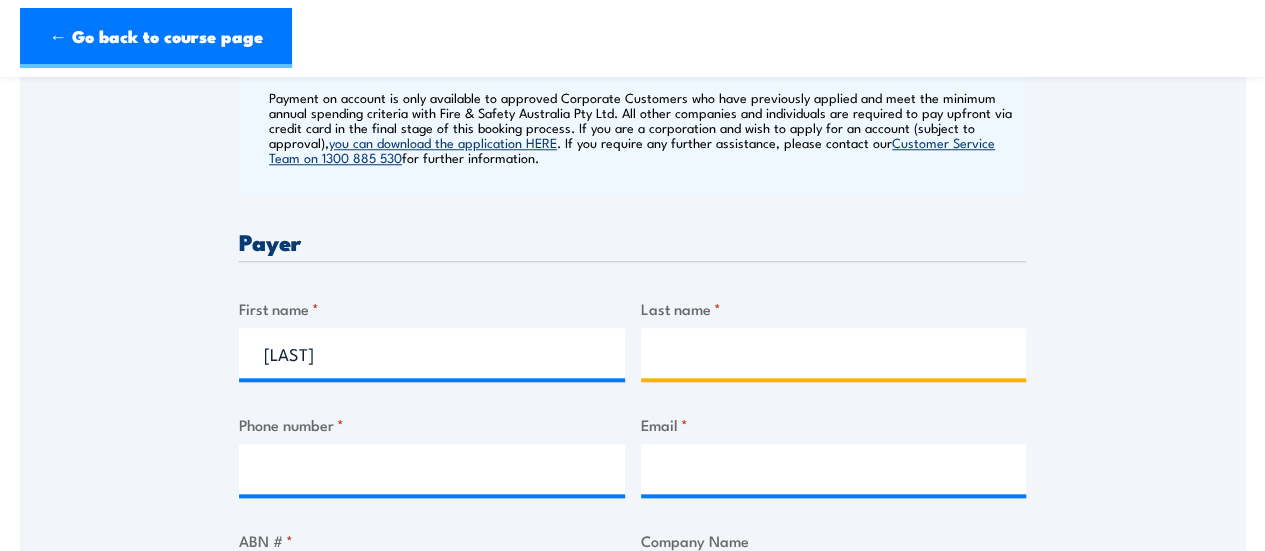 type on "[LAST]" 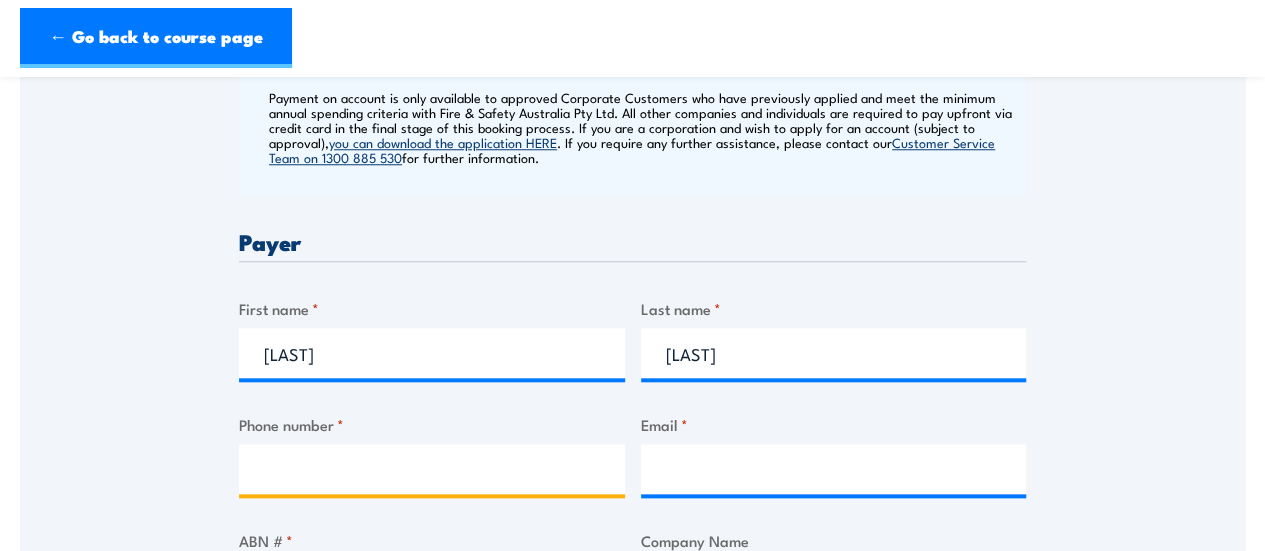 type on "[PHONE]" 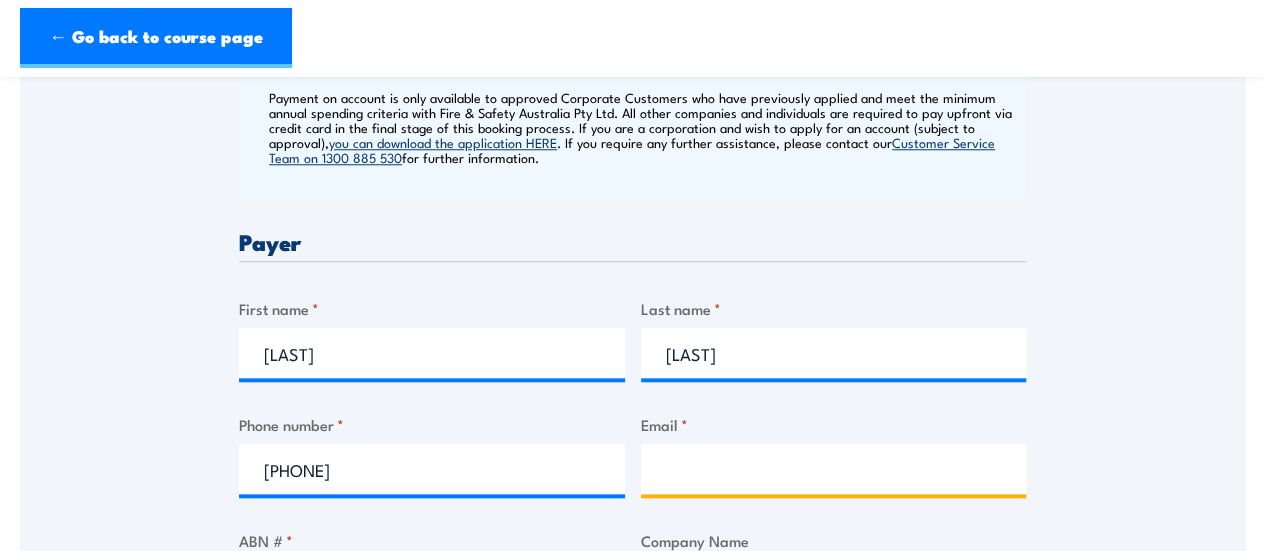 type on "[EMAIL]" 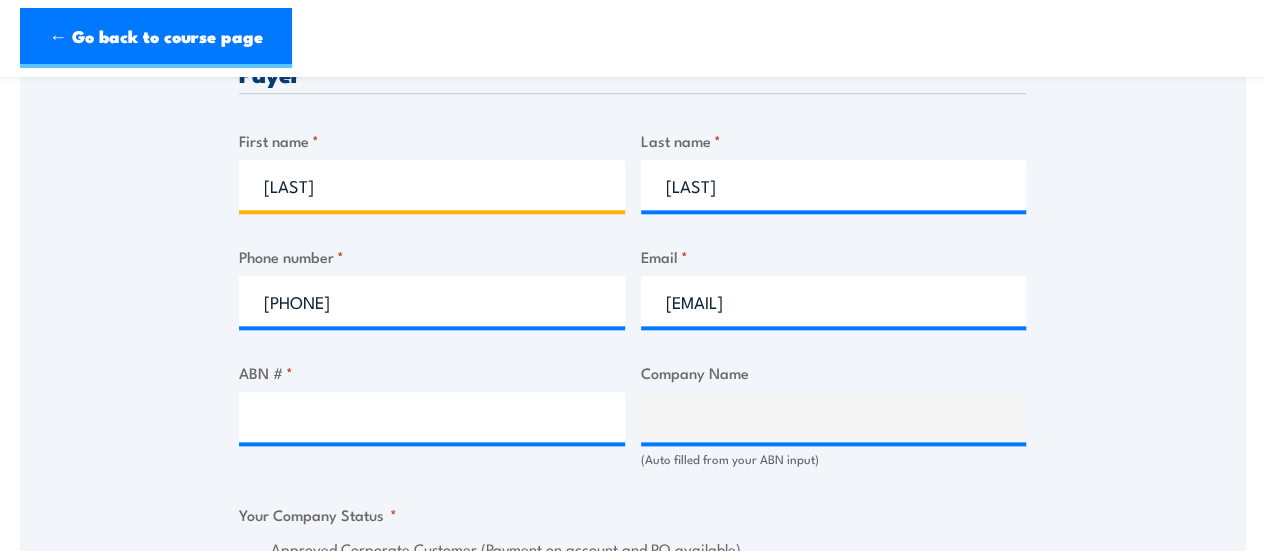 scroll, scrollTop: 1042, scrollLeft: 0, axis: vertical 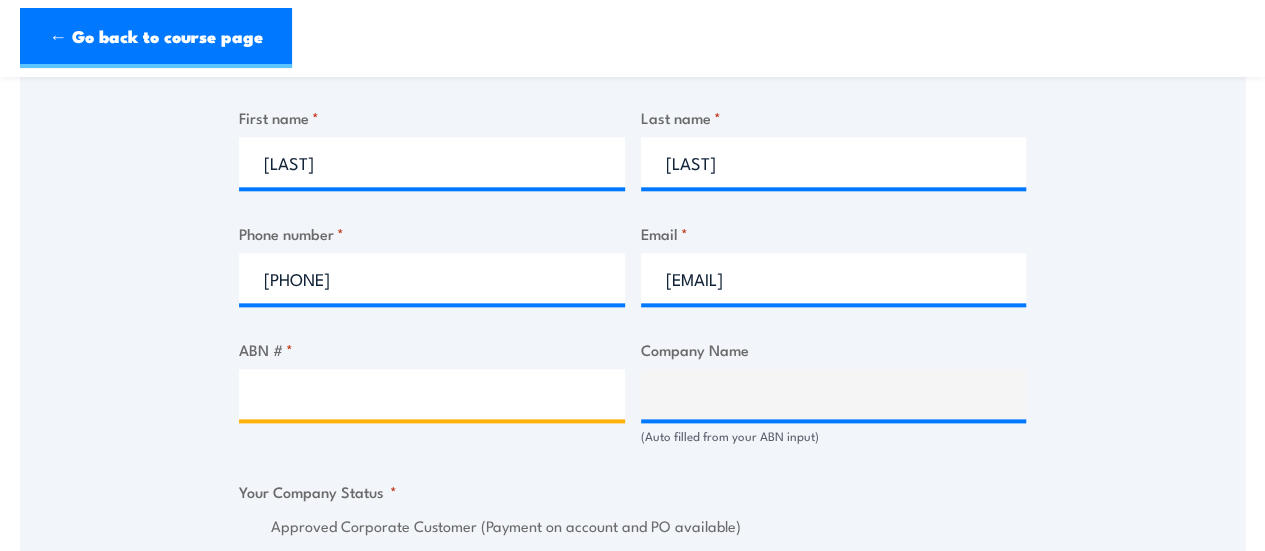 click on "ABN # *" at bounding box center [432, 394] 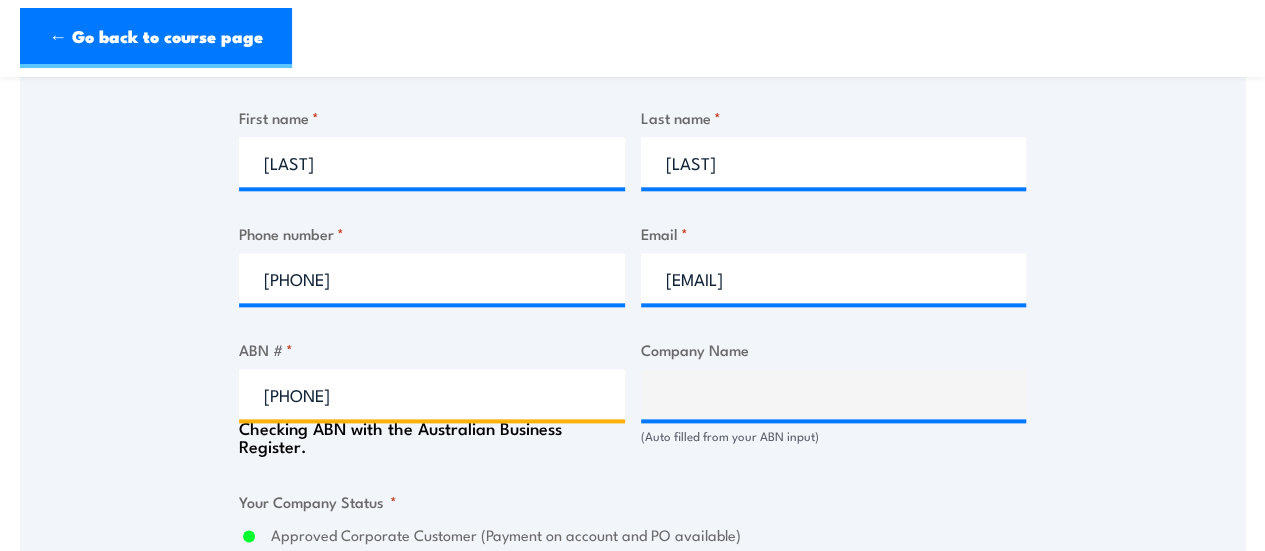 type on "WOOLWORTHS GROUP LIMITED" 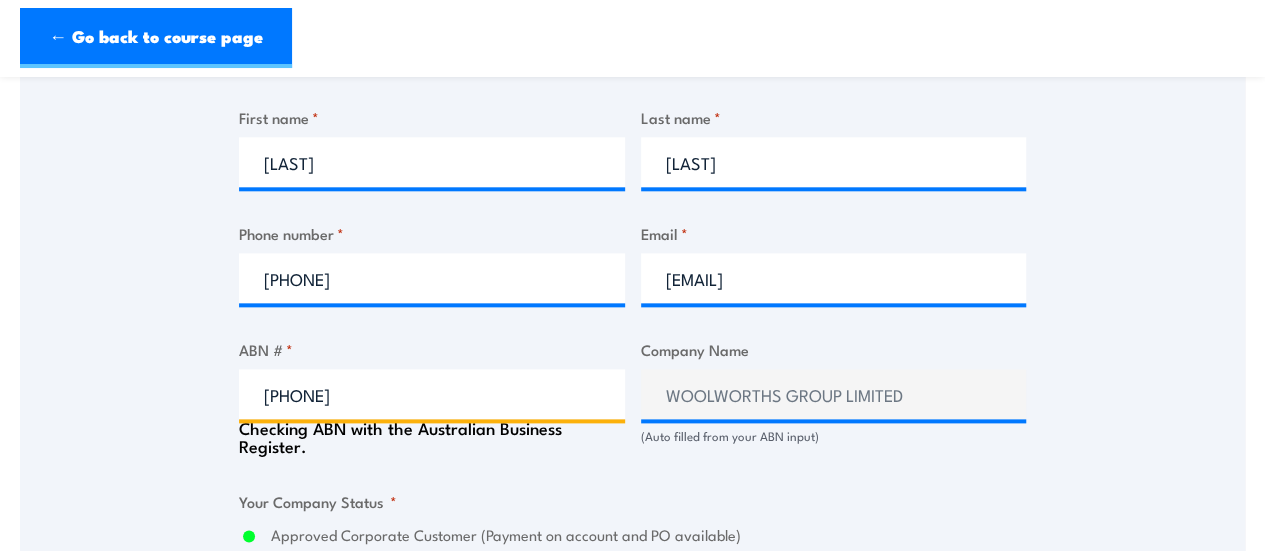 radio on "true" 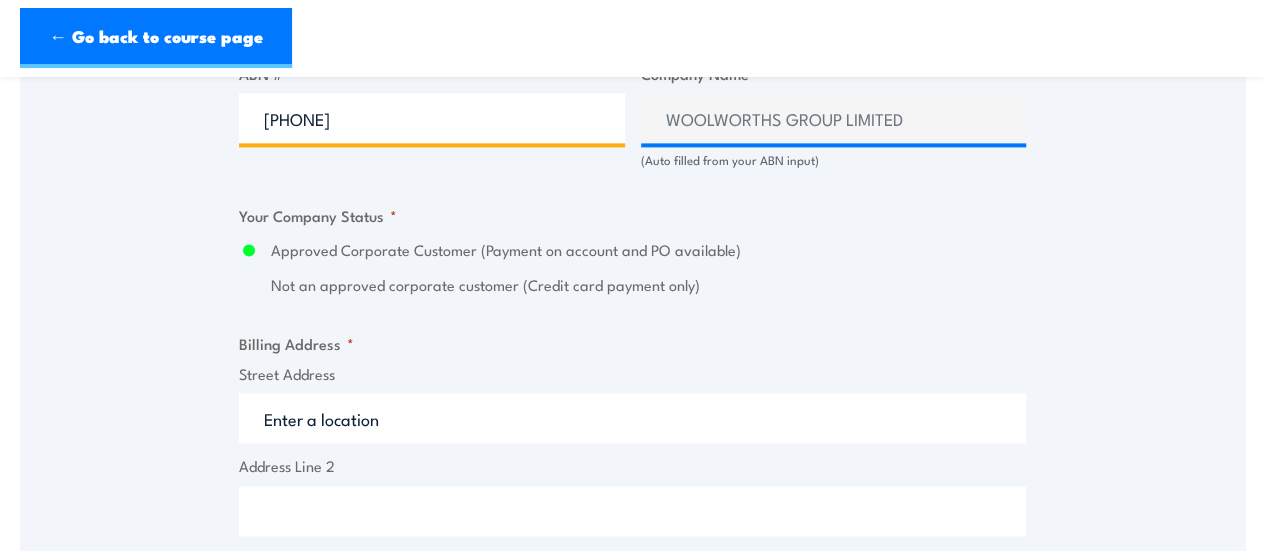 scroll, scrollTop: 1320, scrollLeft: 0, axis: vertical 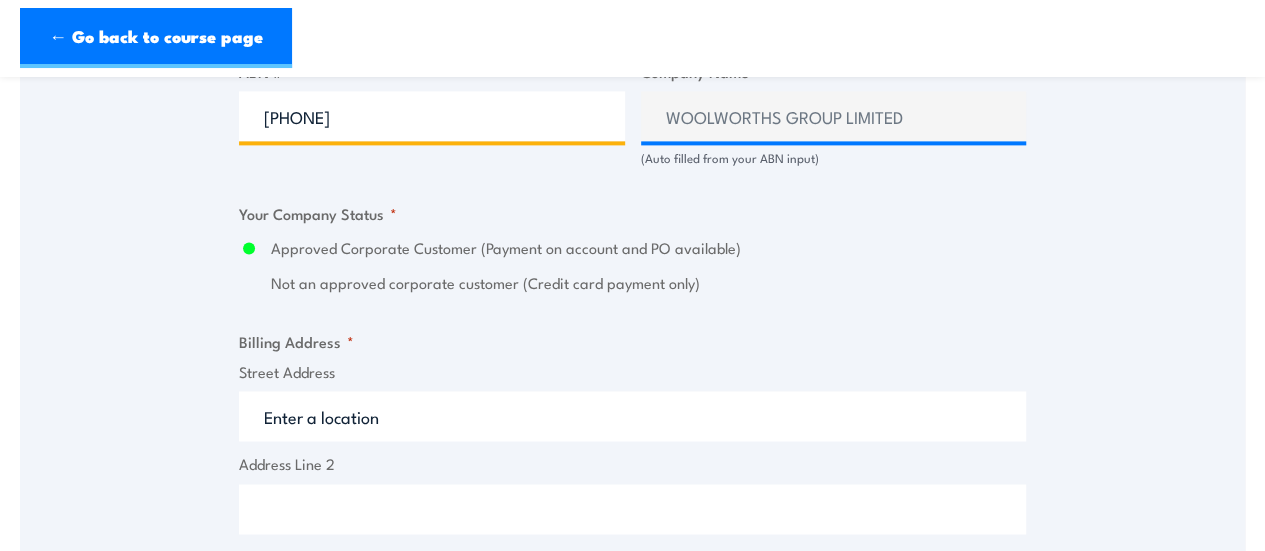 type on "88000014675" 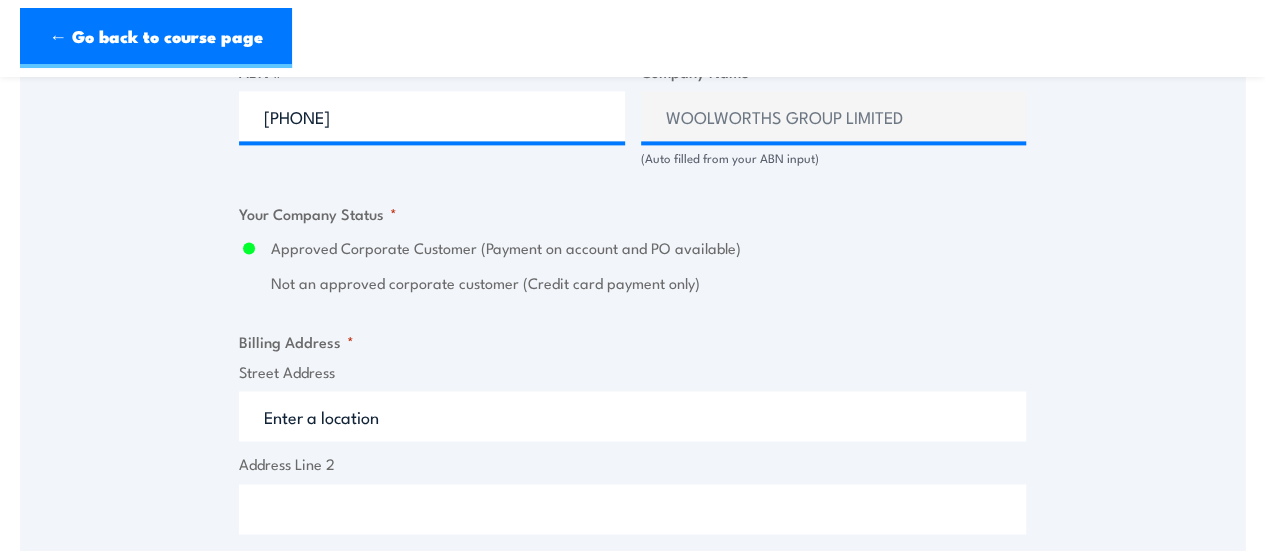 click on "Street Address" at bounding box center [632, 416] 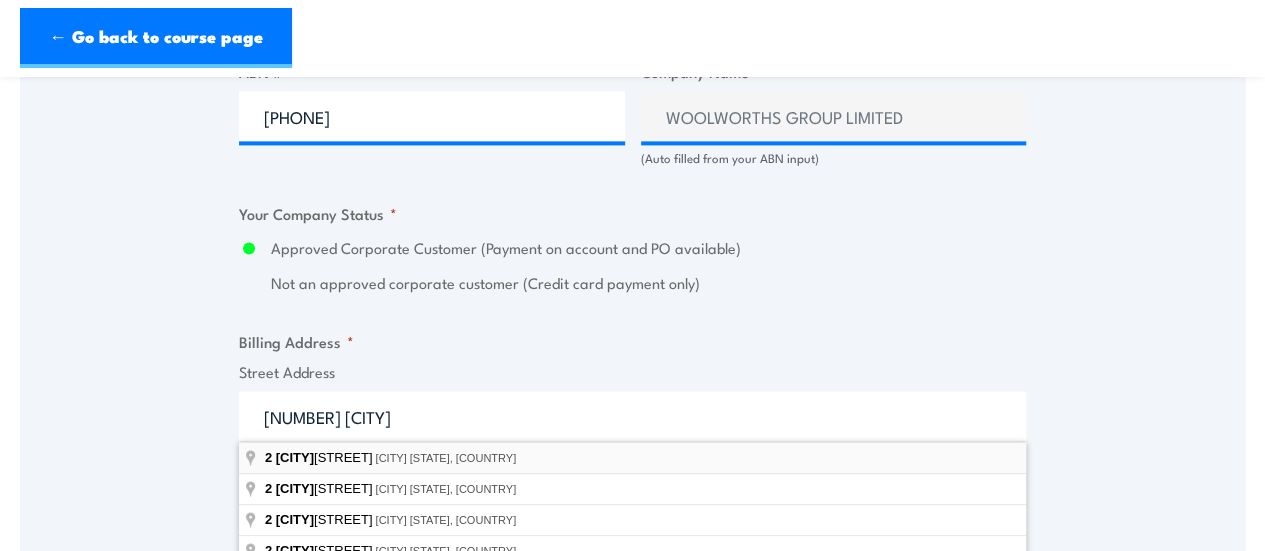 type on "2 Portlink Drive, Dandenong South VIC, Australia" 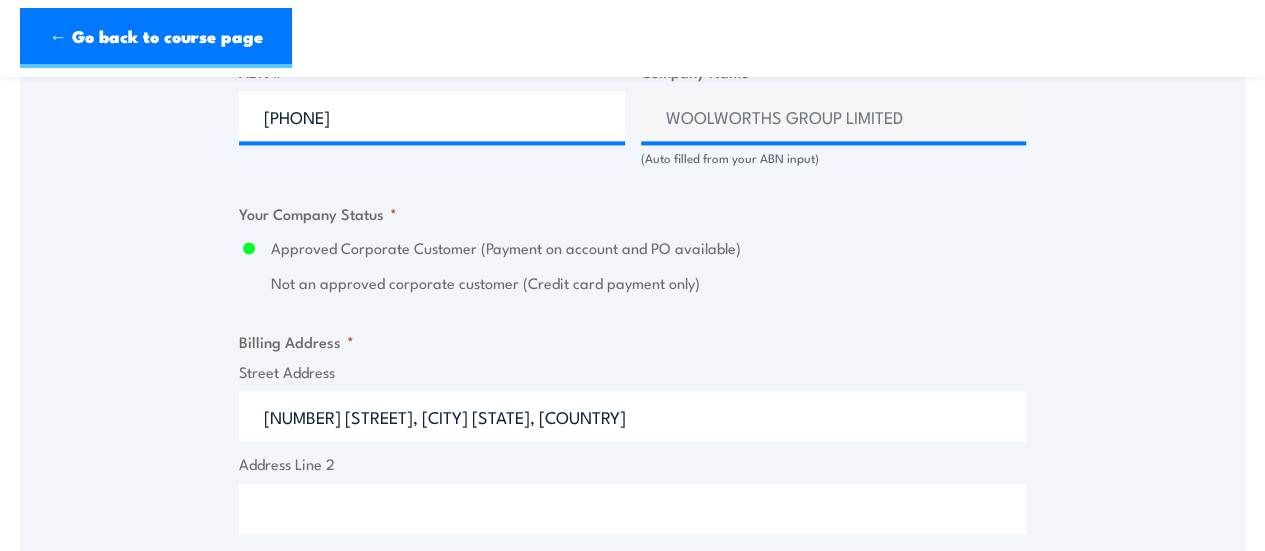 type on "2 Portlink Dr" 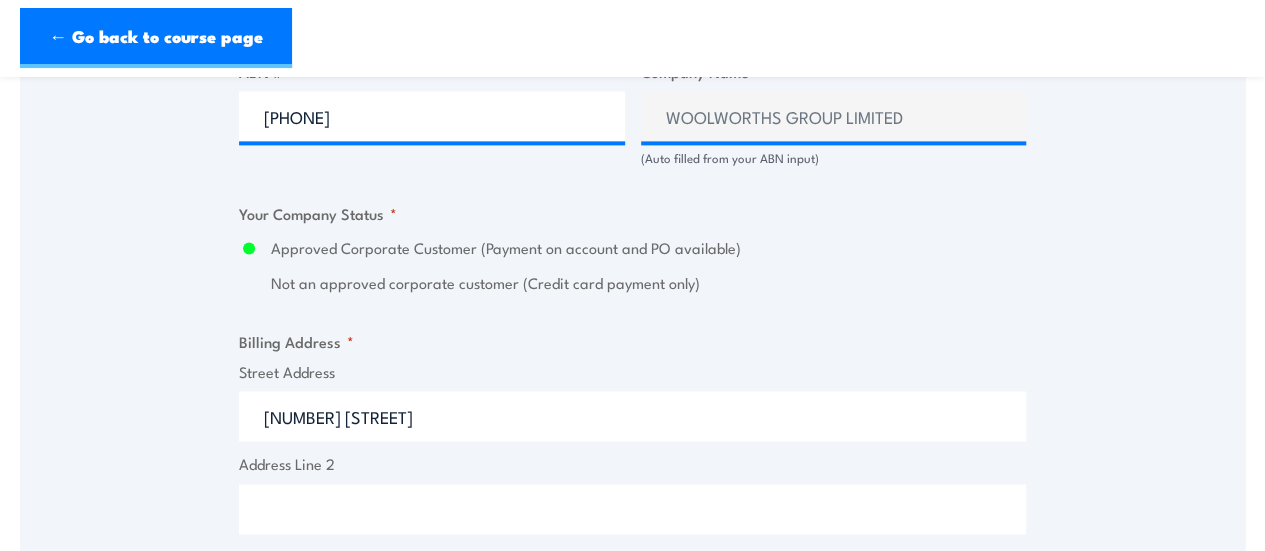 type on "Dandenong South" 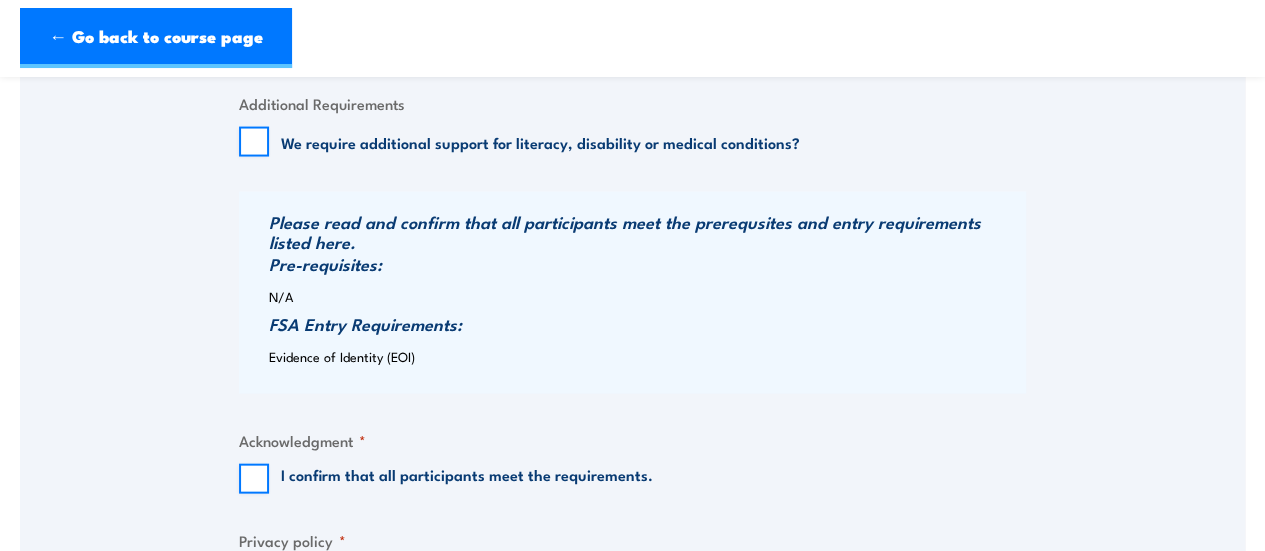 scroll, scrollTop: 1985, scrollLeft: 0, axis: vertical 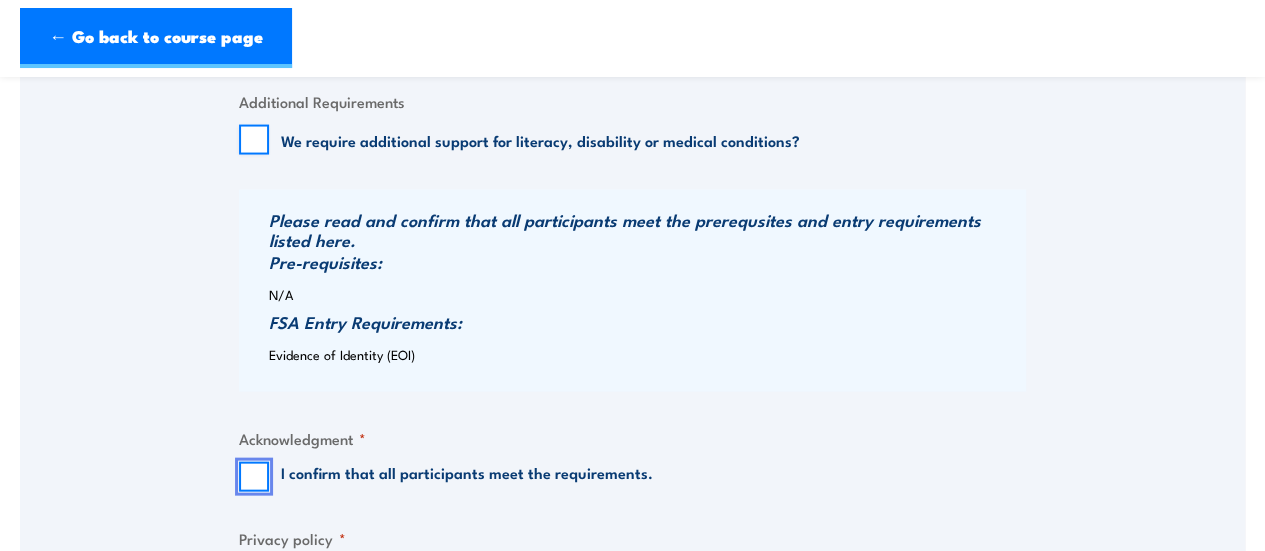 click on "I confirm that all participants meet the requirements." at bounding box center (254, 477) 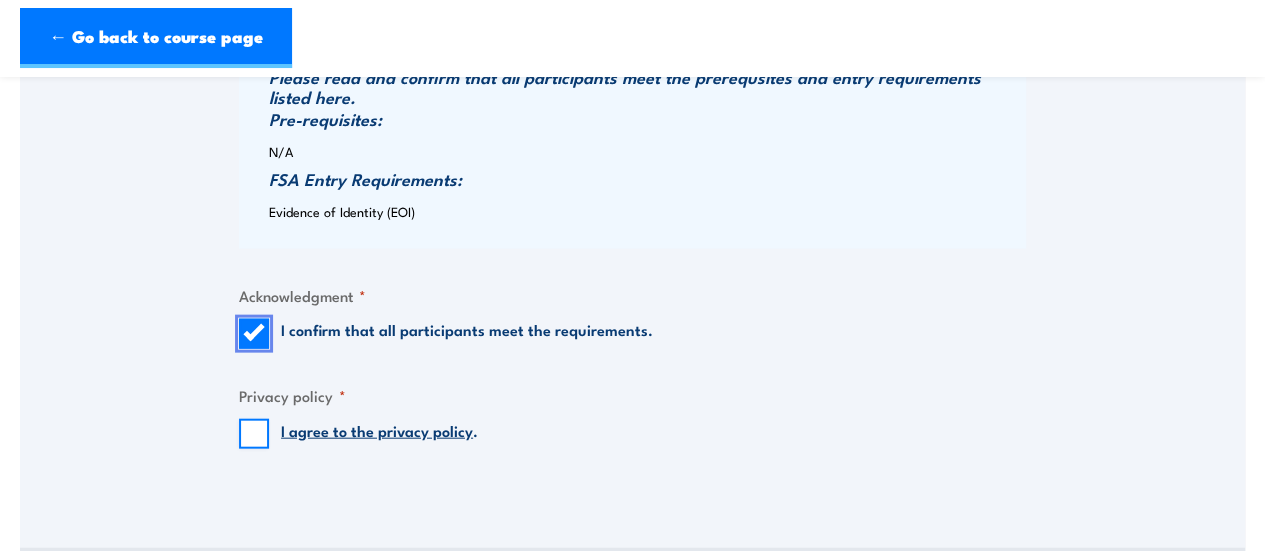 scroll, scrollTop: 2177, scrollLeft: 0, axis: vertical 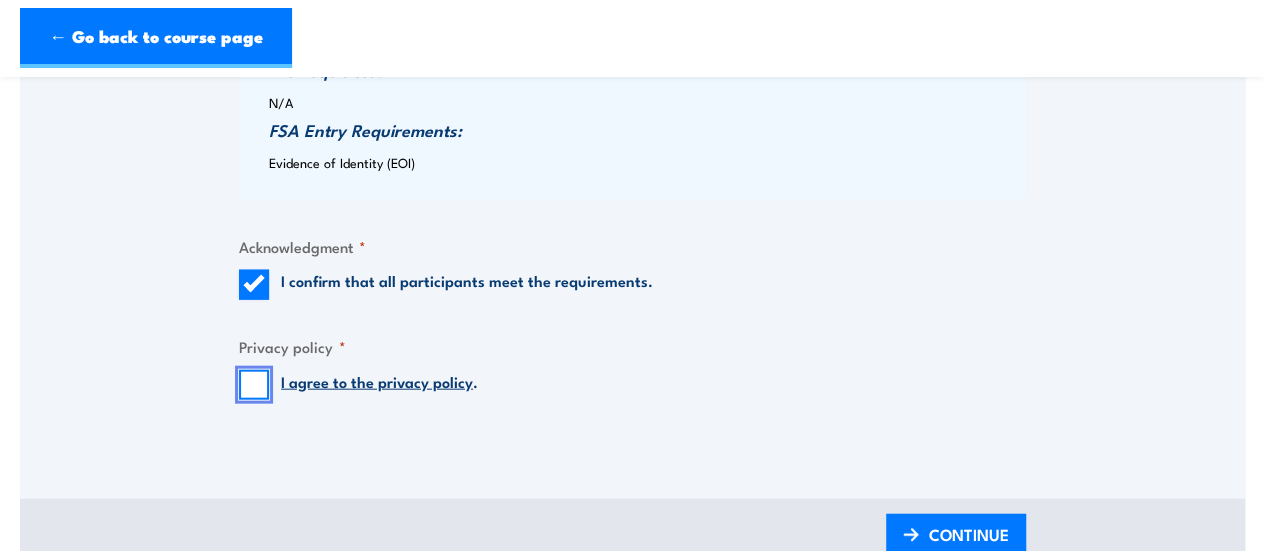 click on "I agree to the privacy policy ." at bounding box center [254, 385] 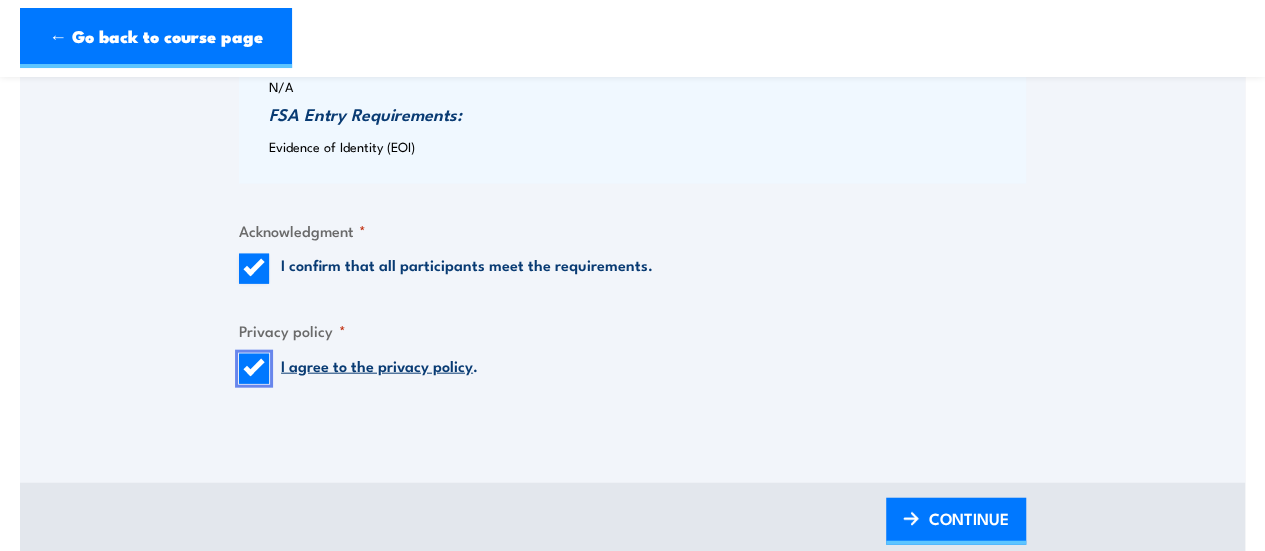 scroll, scrollTop: 2199, scrollLeft: 0, axis: vertical 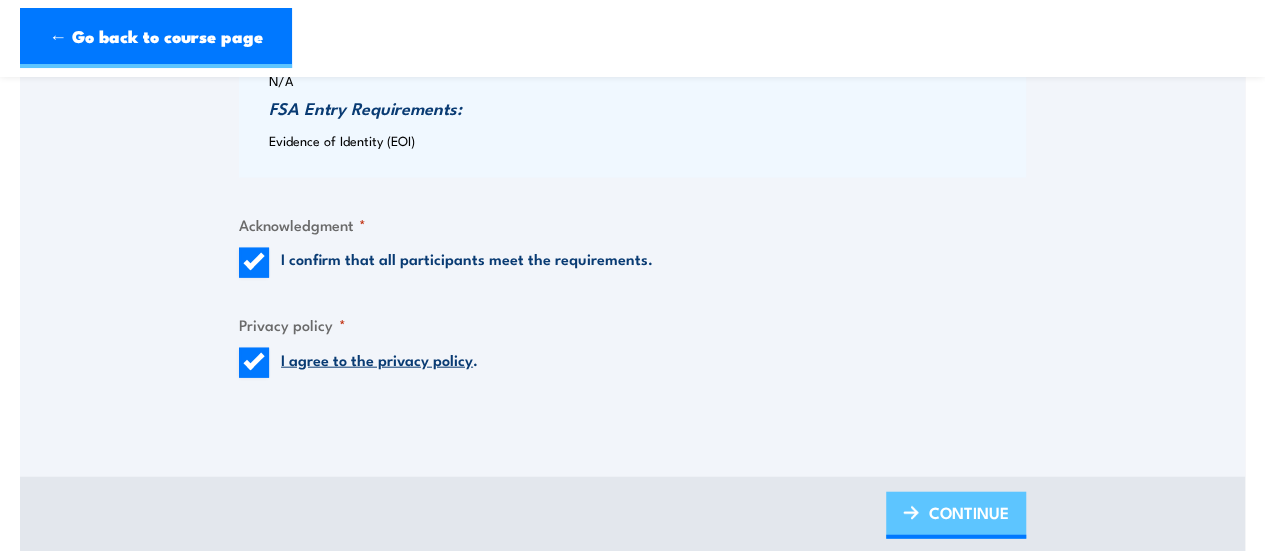 click on "CONTINUE" at bounding box center (969, 512) 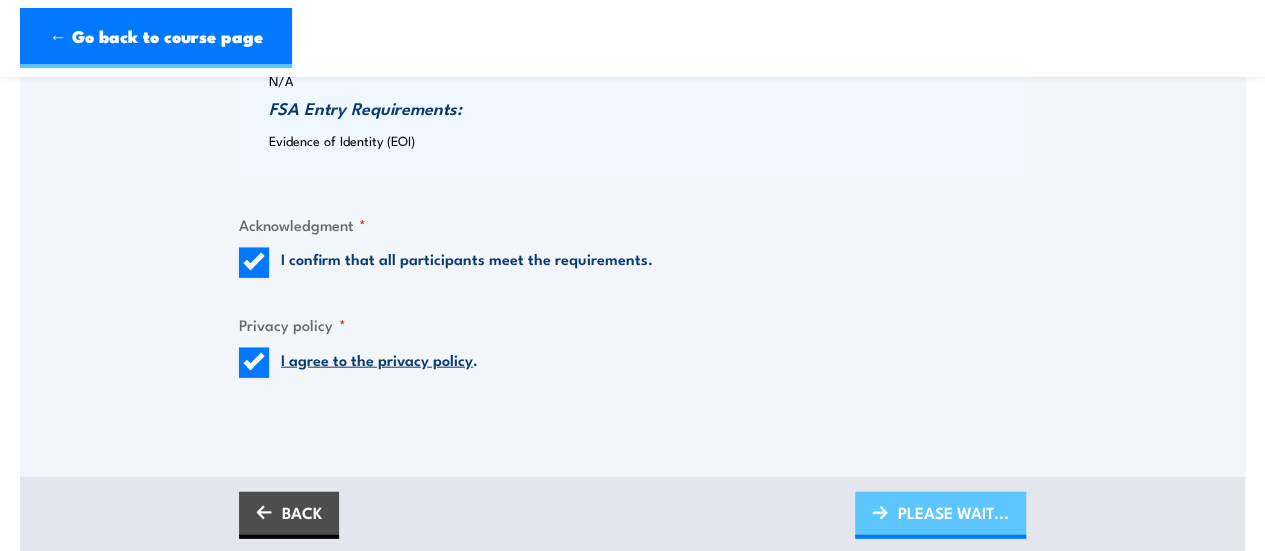click on "PLEASE WAIT..." at bounding box center (953, 512) 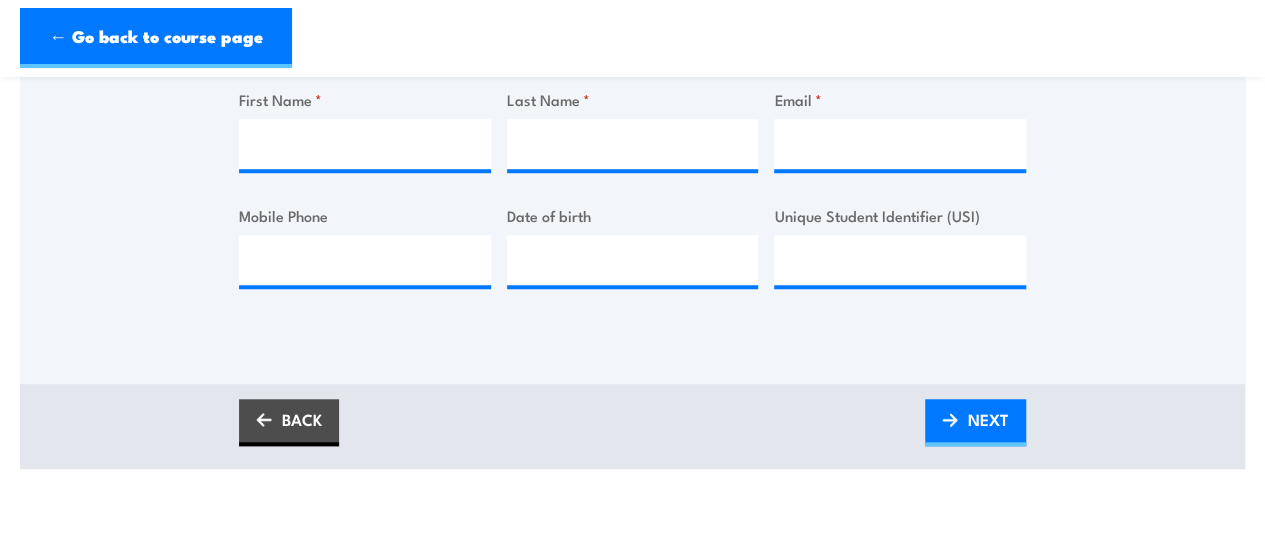 scroll, scrollTop: 0, scrollLeft: 0, axis: both 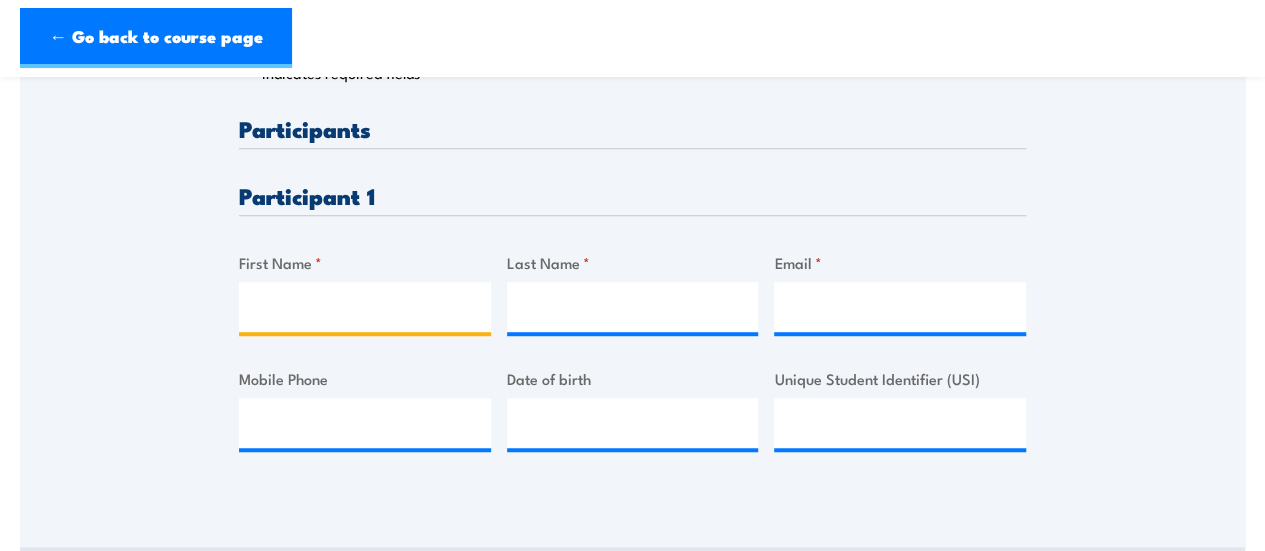 click on "First Name *" at bounding box center (365, 307) 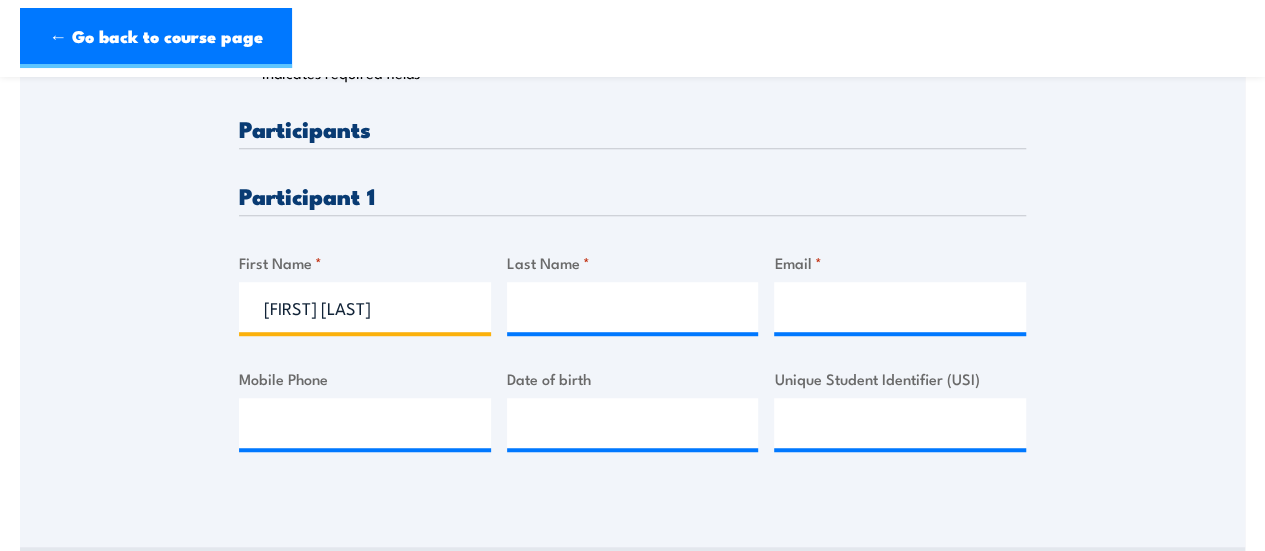 click on "Andy Suhardi" at bounding box center (365, 307) 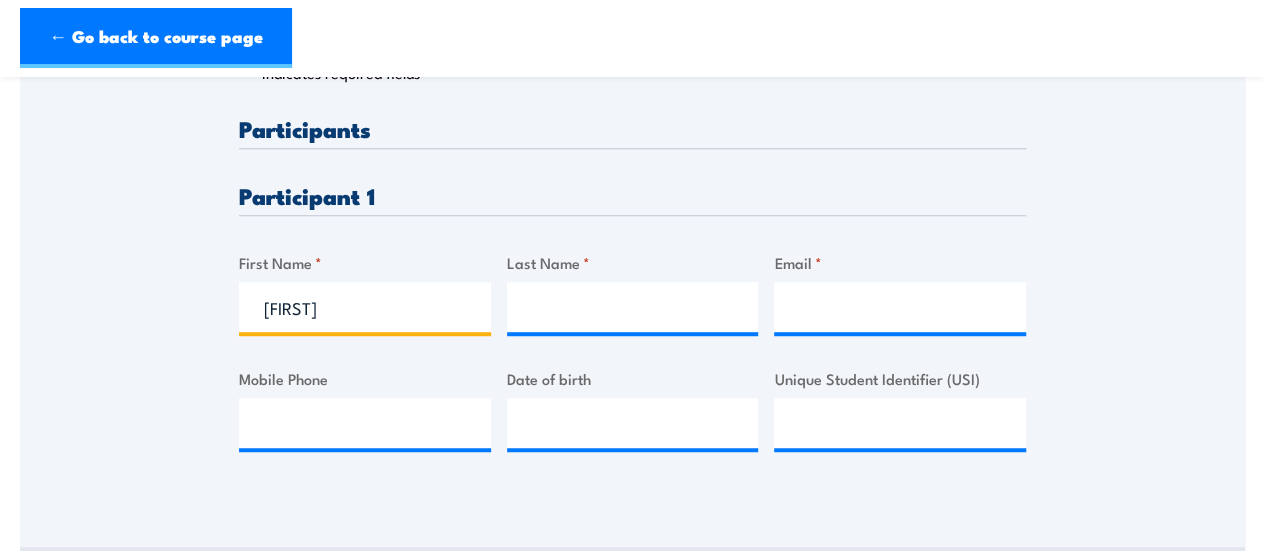 type on "Andy" 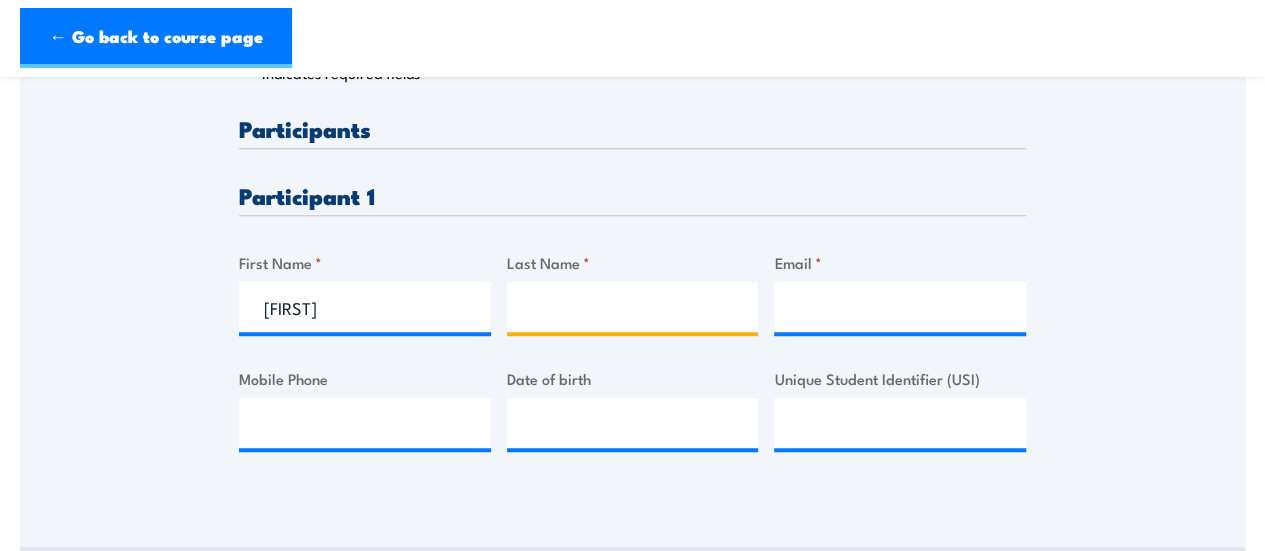 click on "Last Name *" at bounding box center (633, 307) 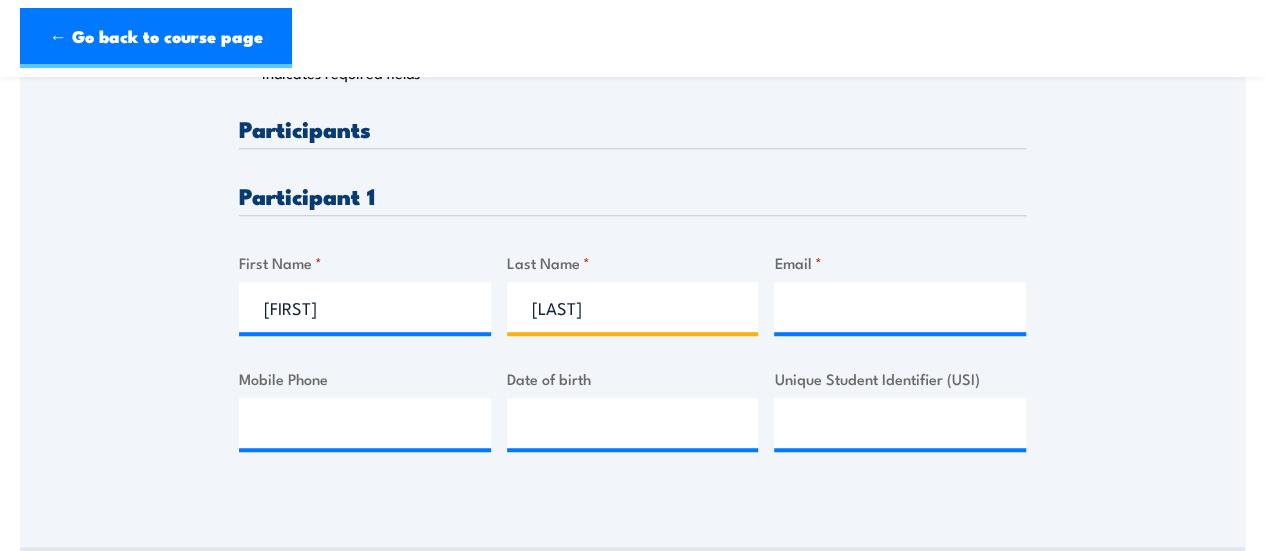 type on "Suhardi" 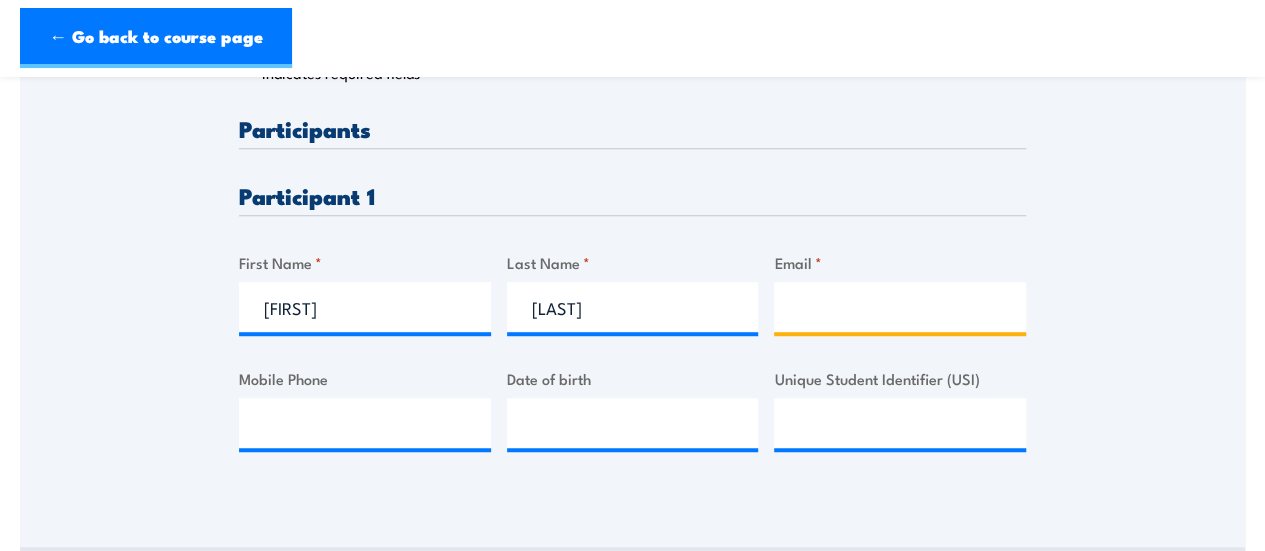 click on "Email *" at bounding box center (900, 307) 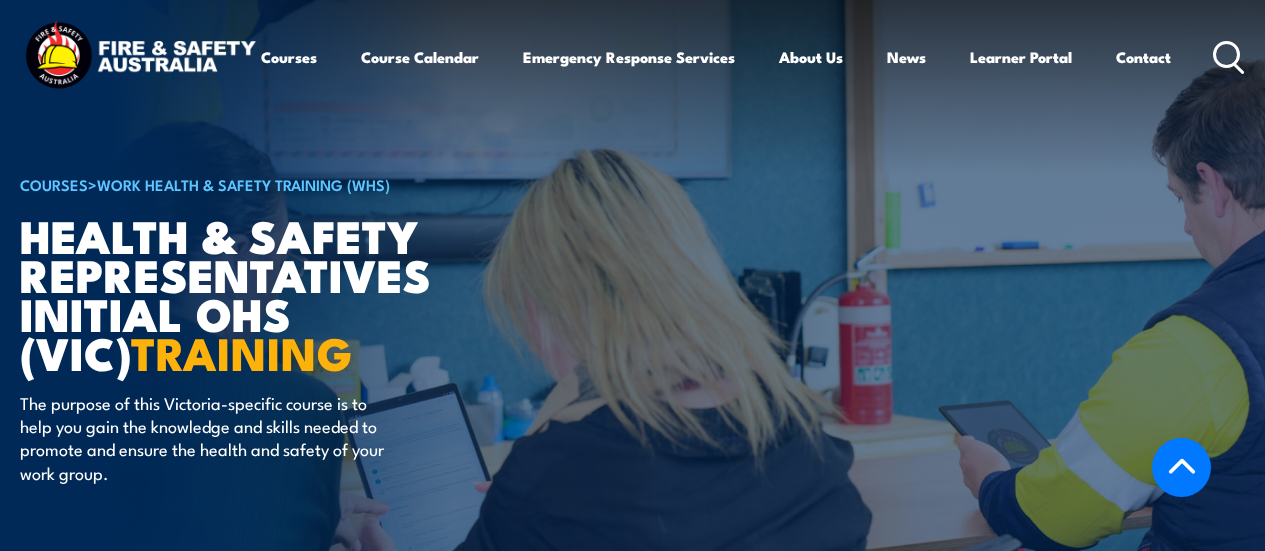 scroll, scrollTop: 3528, scrollLeft: 0, axis: vertical 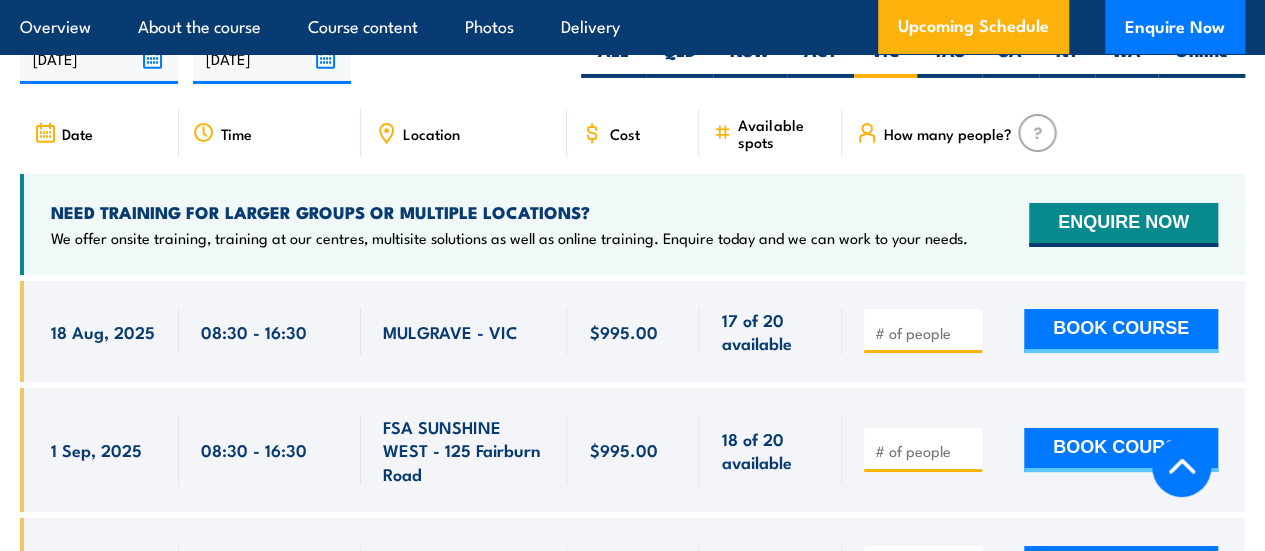 click at bounding box center (925, 333) 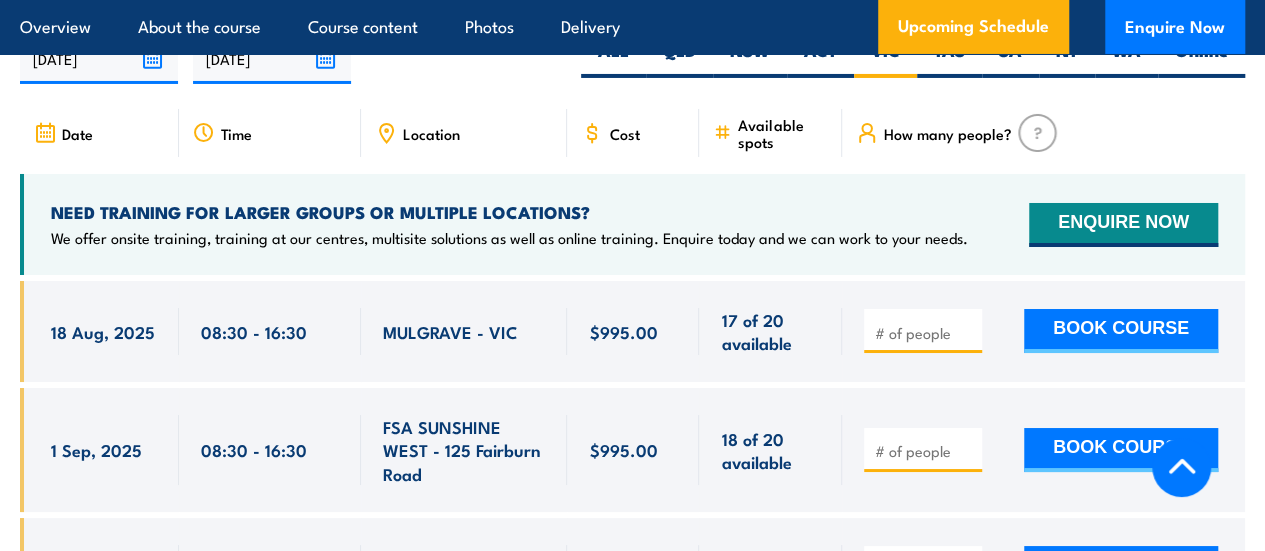 scroll, scrollTop: 3576, scrollLeft: 0, axis: vertical 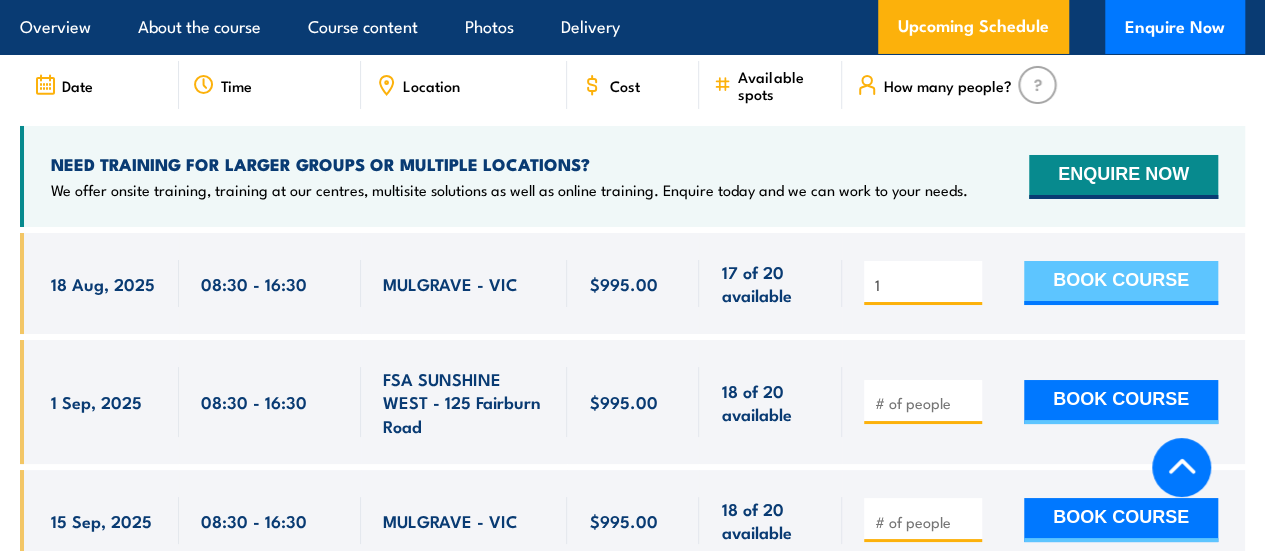 type on "1" 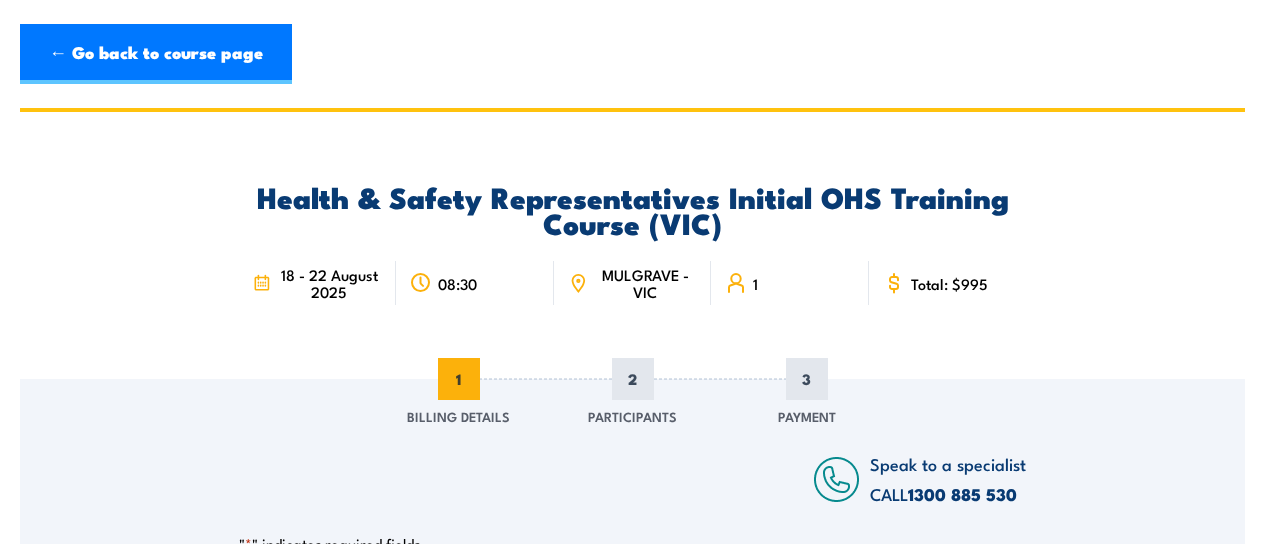scroll, scrollTop: 0, scrollLeft: 0, axis: both 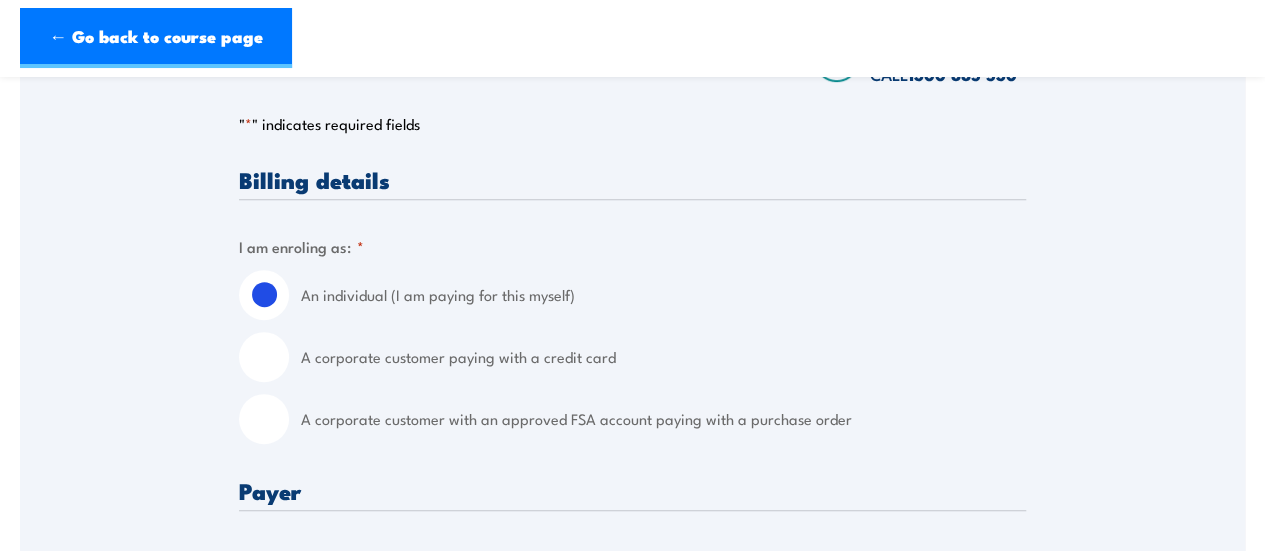 click on "A corporate customer with an approved FSA account paying with a purchase order" at bounding box center [264, 419] 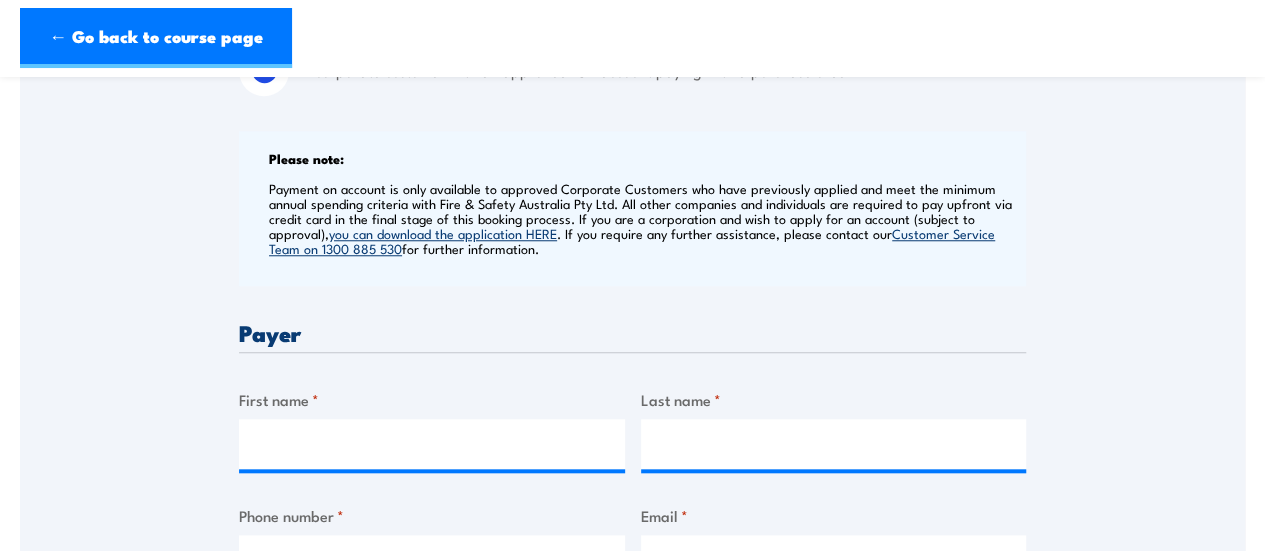 scroll, scrollTop: 767, scrollLeft: 0, axis: vertical 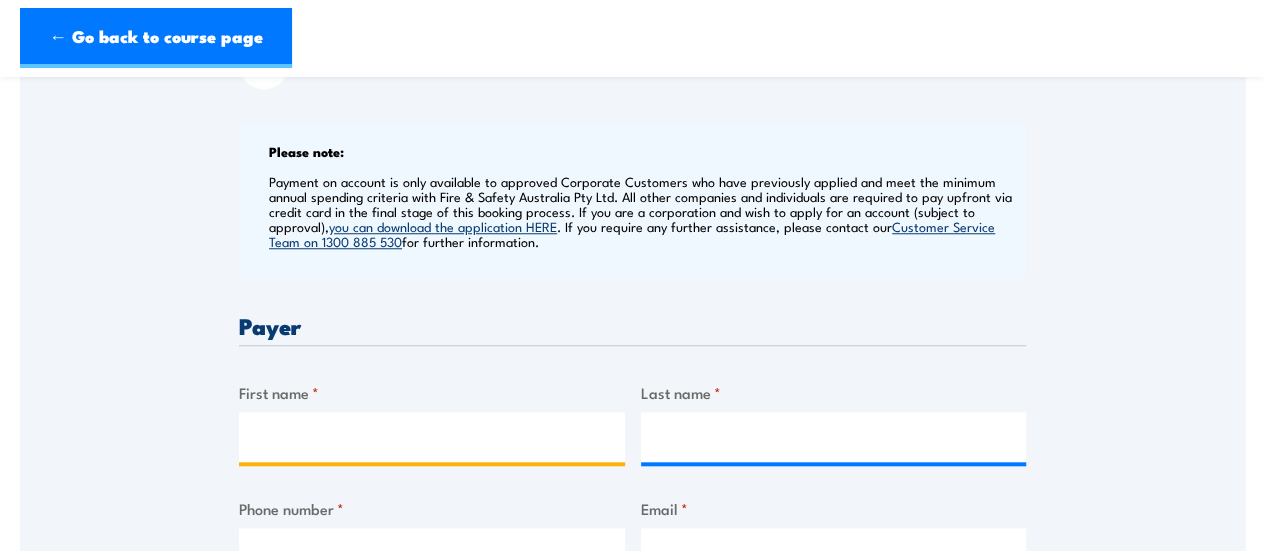 click on "First name *" at bounding box center (432, 437) 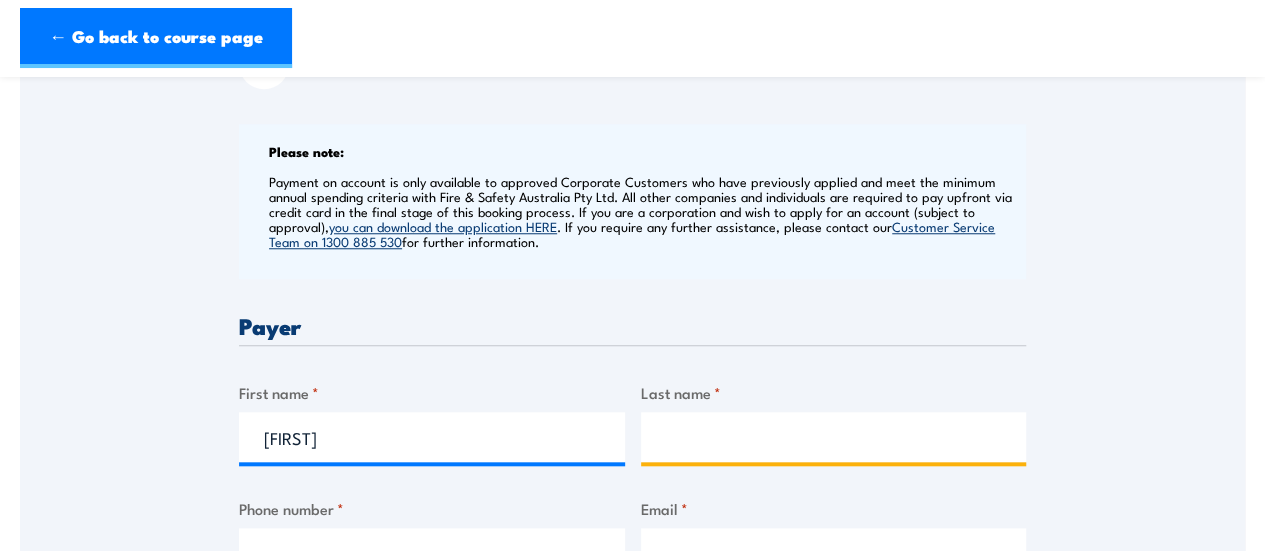 type on "Barlas" 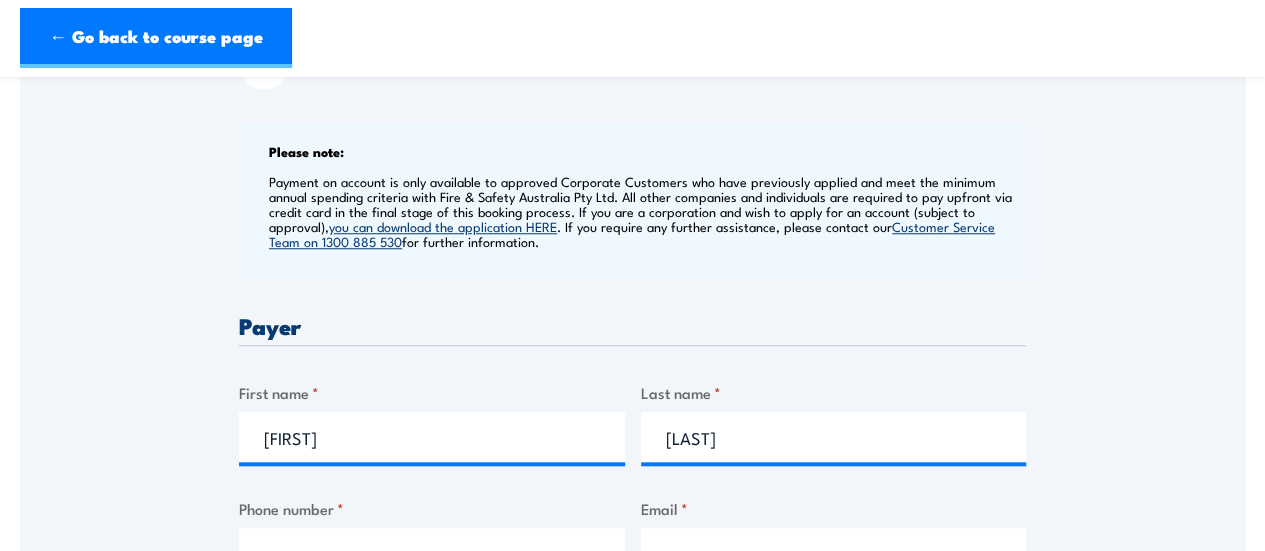 type on "0439738976" 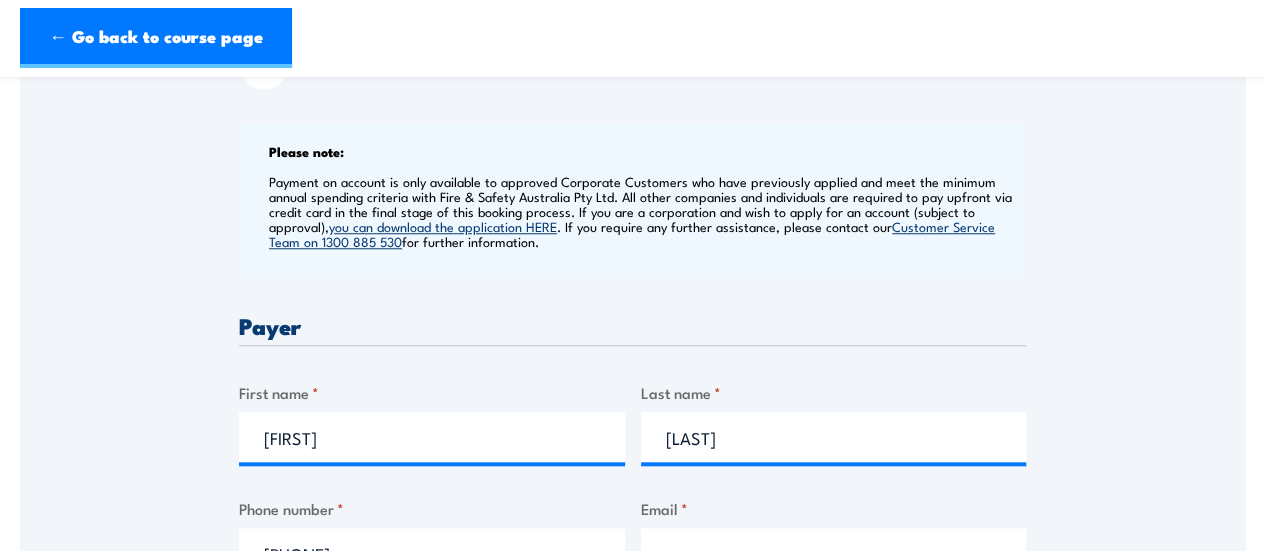 type on "hbarlas@primaryconnect.com.au" 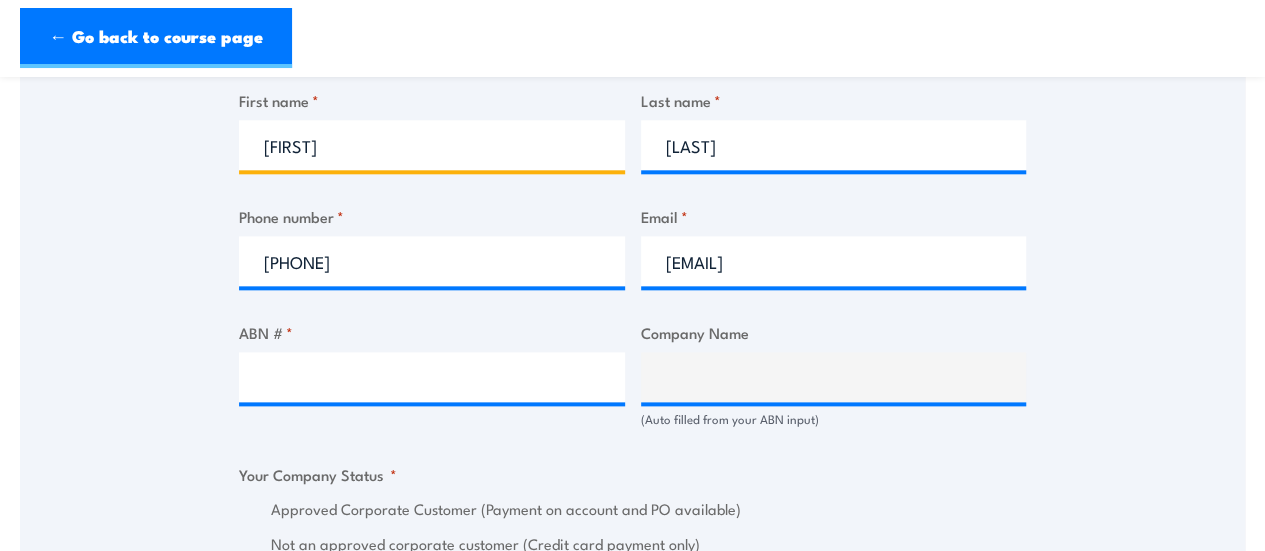 scroll, scrollTop: 1083, scrollLeft: 0, axis: vertical 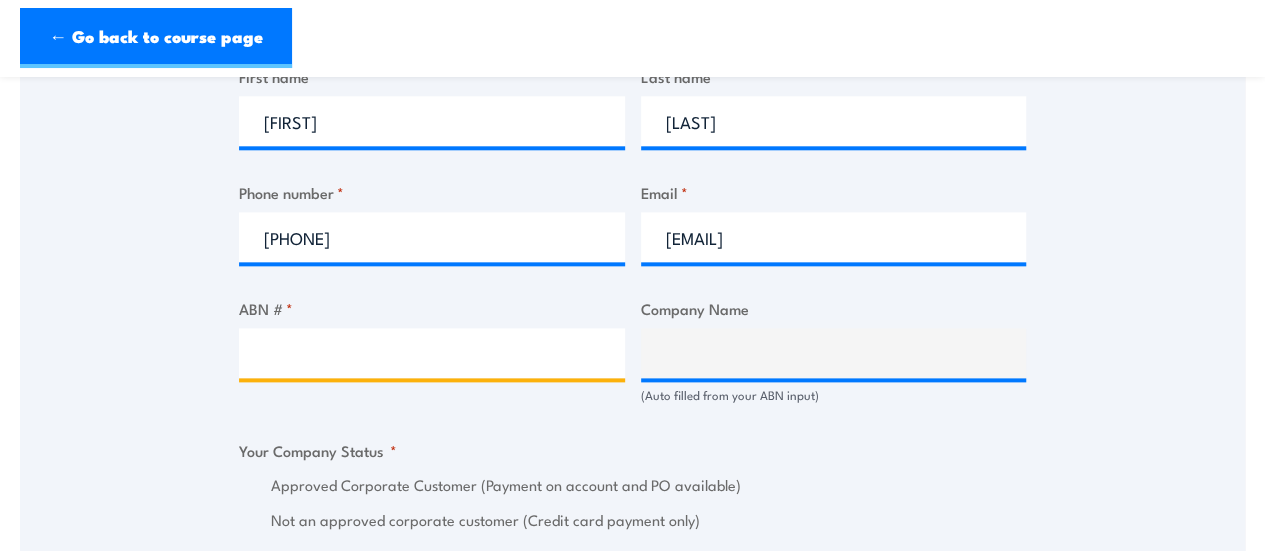 click on "ABN # *" at bounding box center [432, 353] 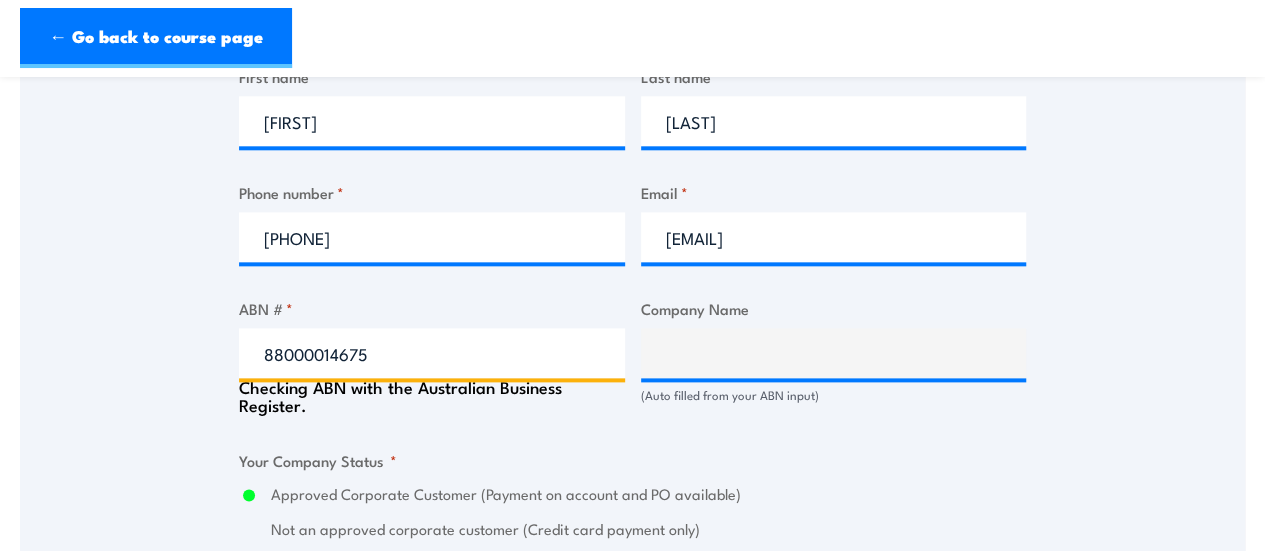 type on "WOOLWORTHS GROUP LIMITED" 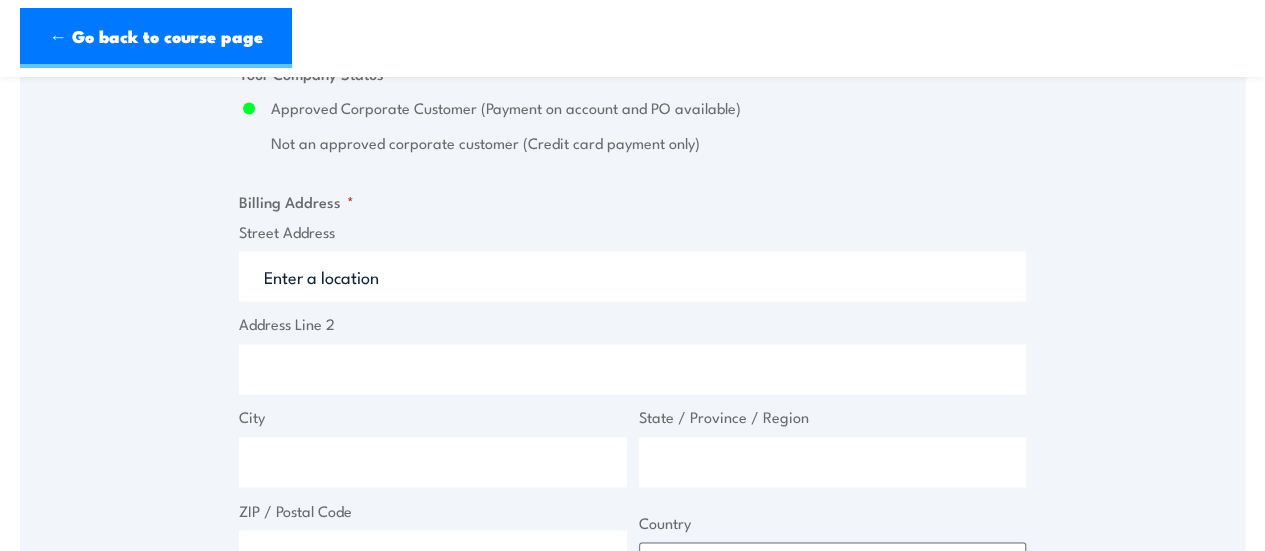 scroll, scrollTop: 1463, scrollLeft: 0, axis: vertical 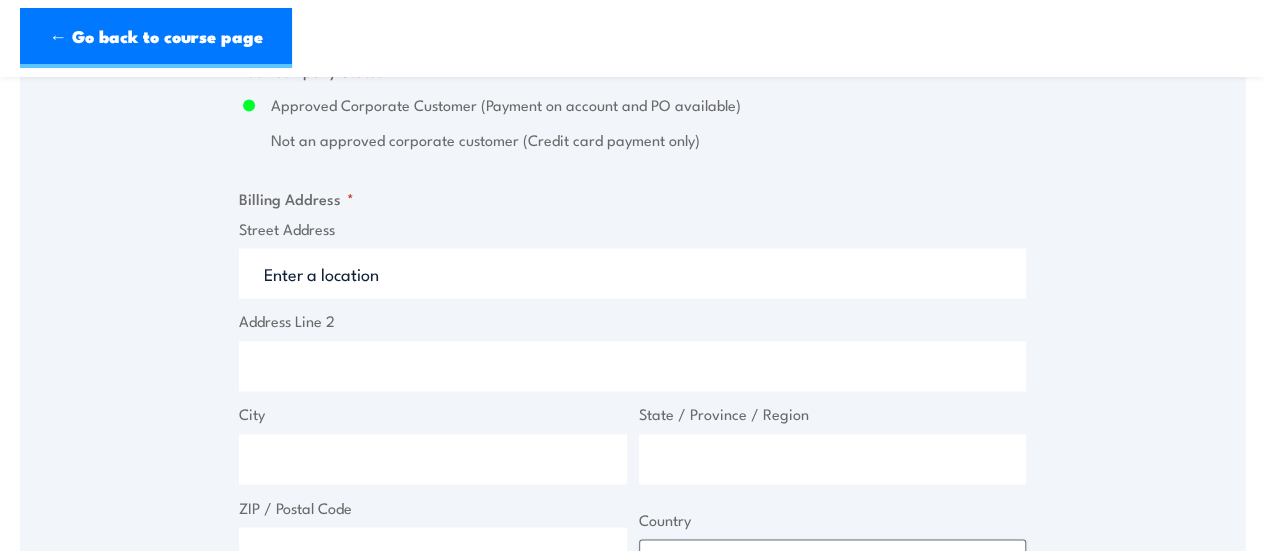 type on "88000014675" 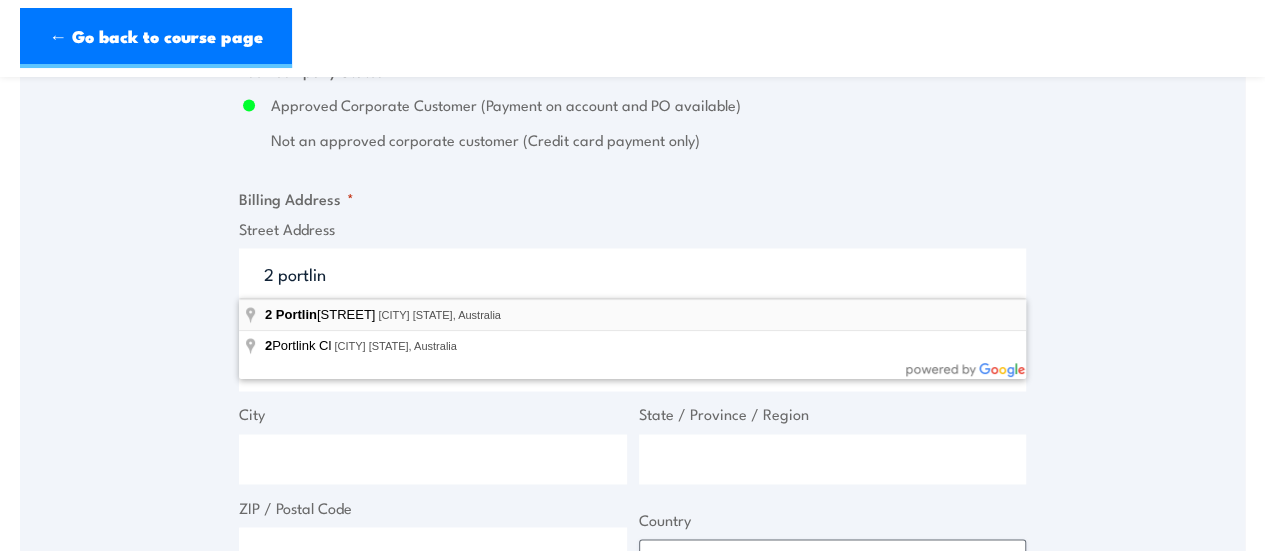 type on "2 Portlink Drive, Dandenong South VIC, Australia" 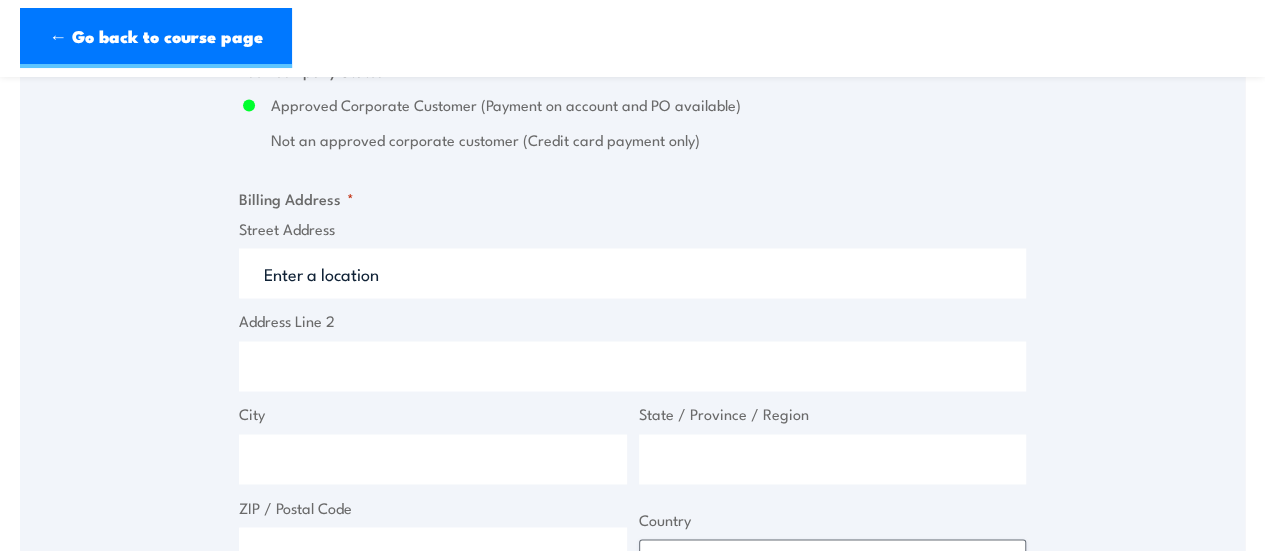 type on "2 Portlink Dr" 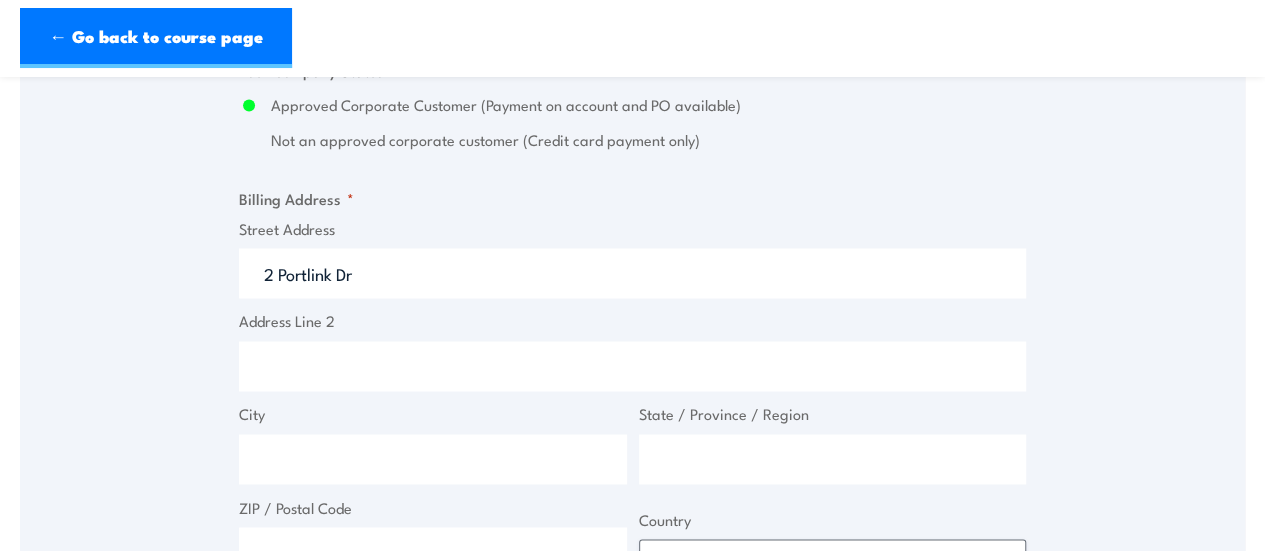 type on "Dandenong South" 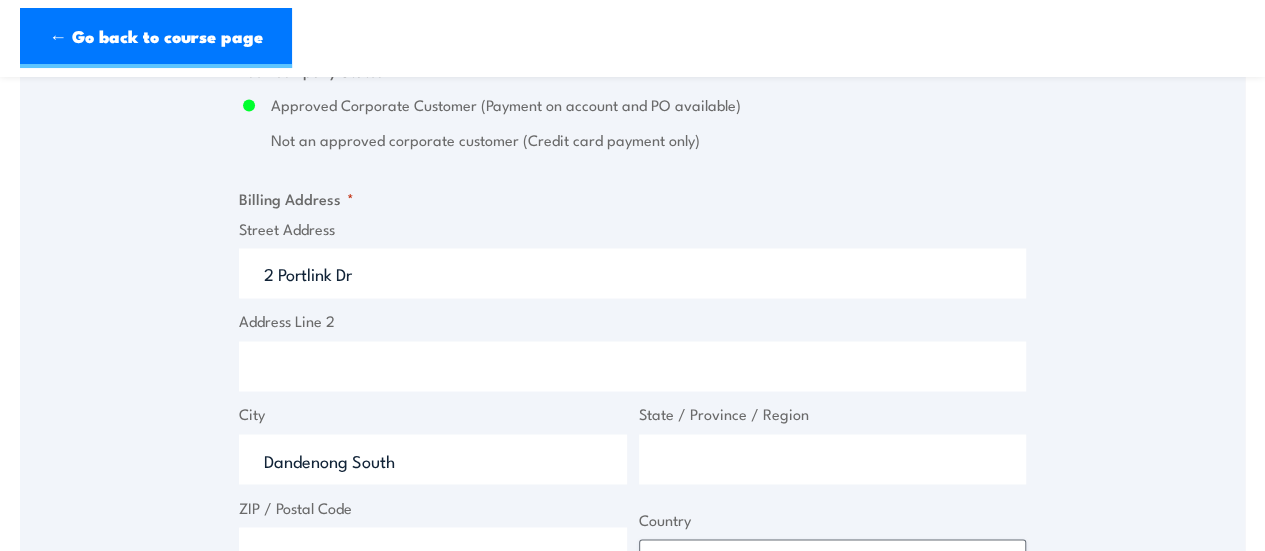 type on "Victoria" 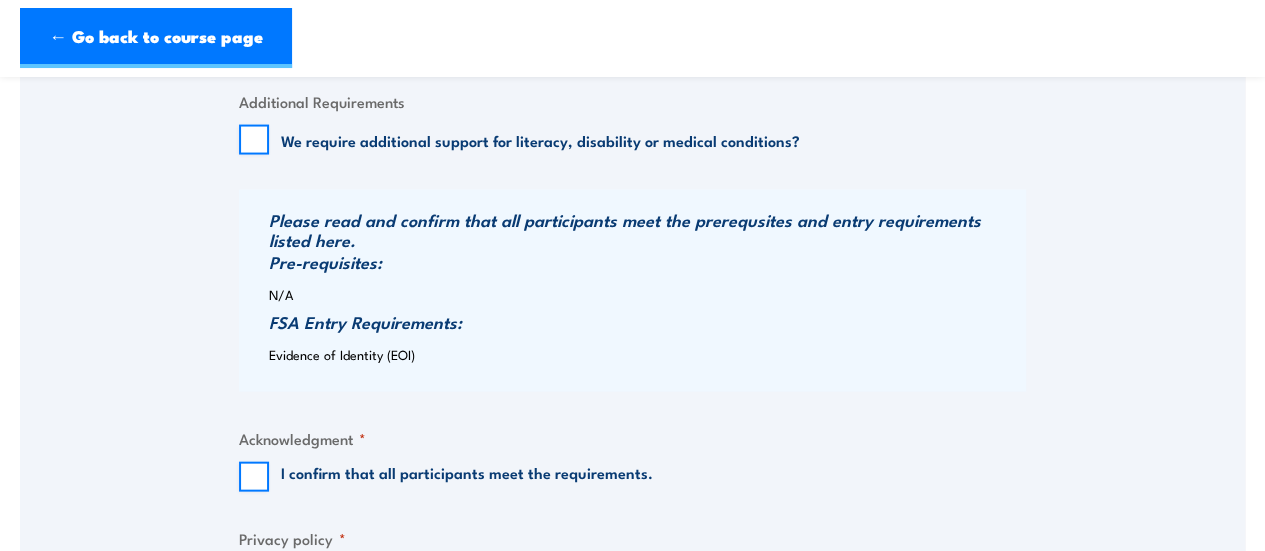 scroll, scrollTop: 1986, scrollLeft: 0, axis: vertical 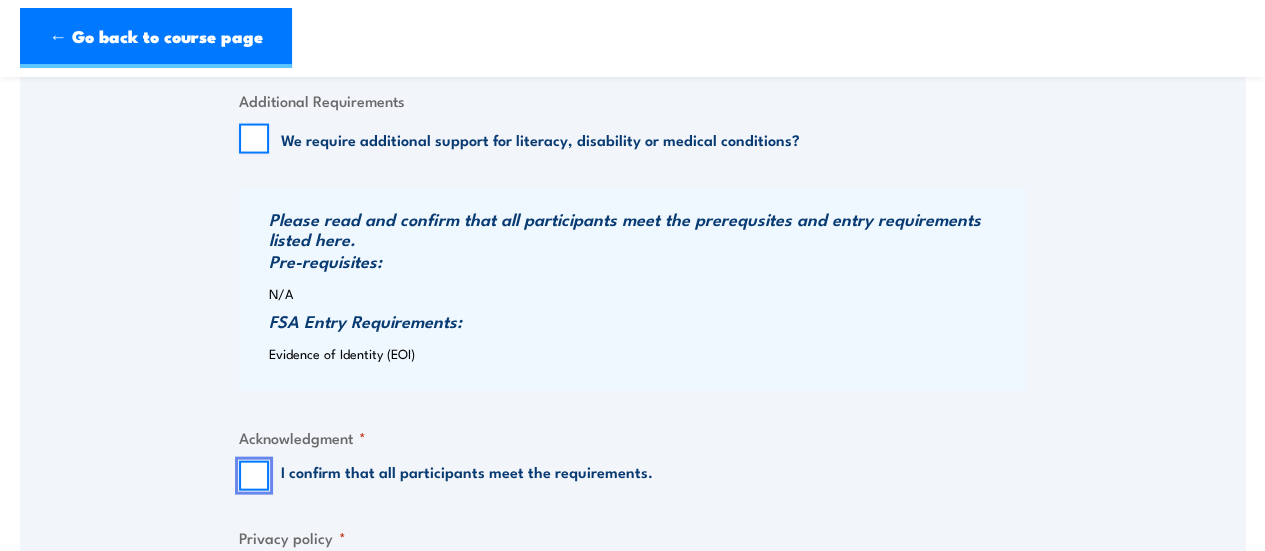 click on "I confirm that all participants meet the requirements." at bounding box center [254, 476] 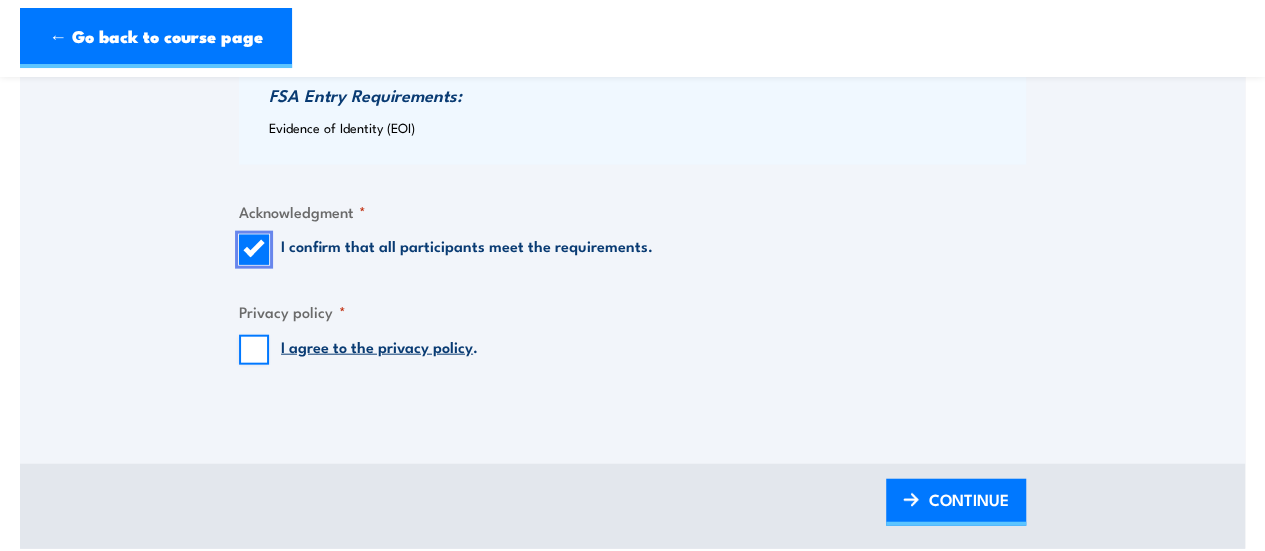 scroll, scrollTop: 2214, scrollLeft: 0, axis: vertical 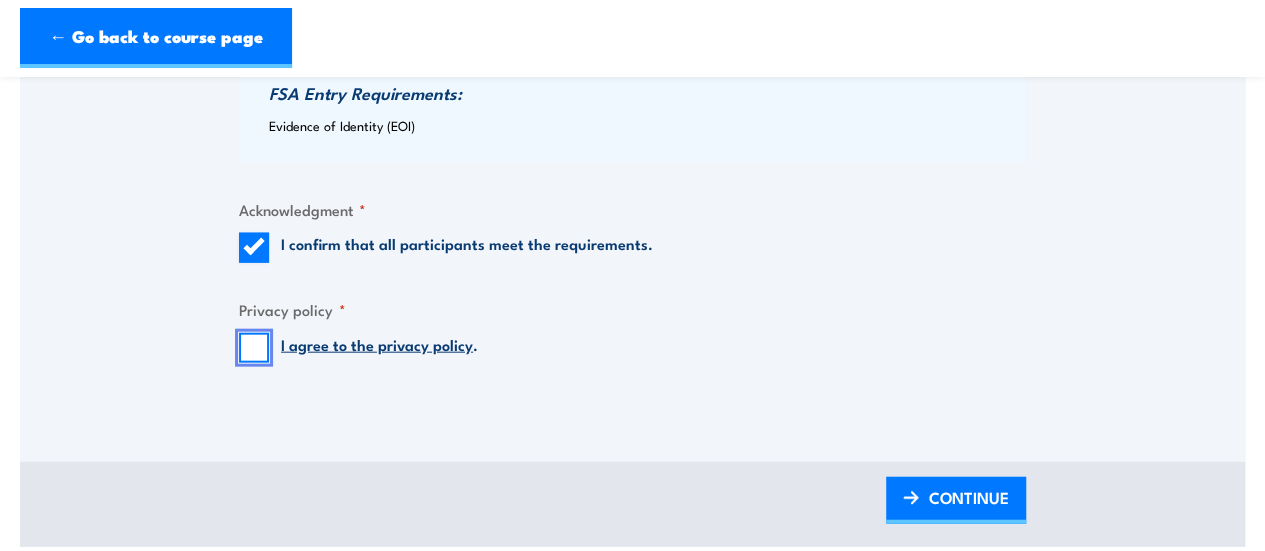 click on "I agree to the privacy policy ." at bounding box center [254, 348] 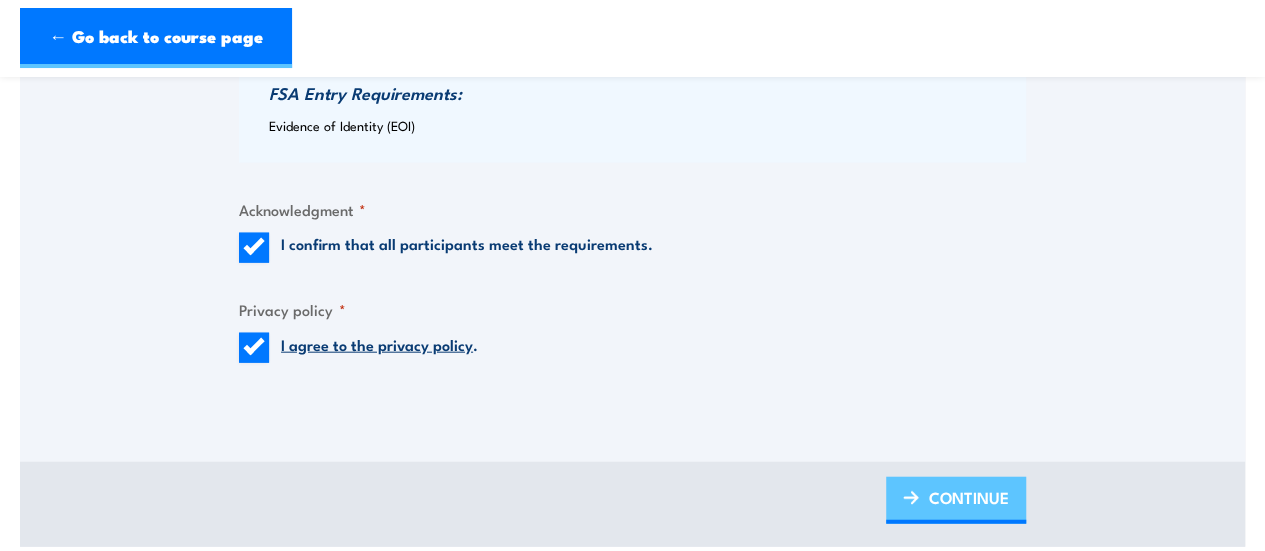 click on "CONTINUE" at bounding box center [969, 497] 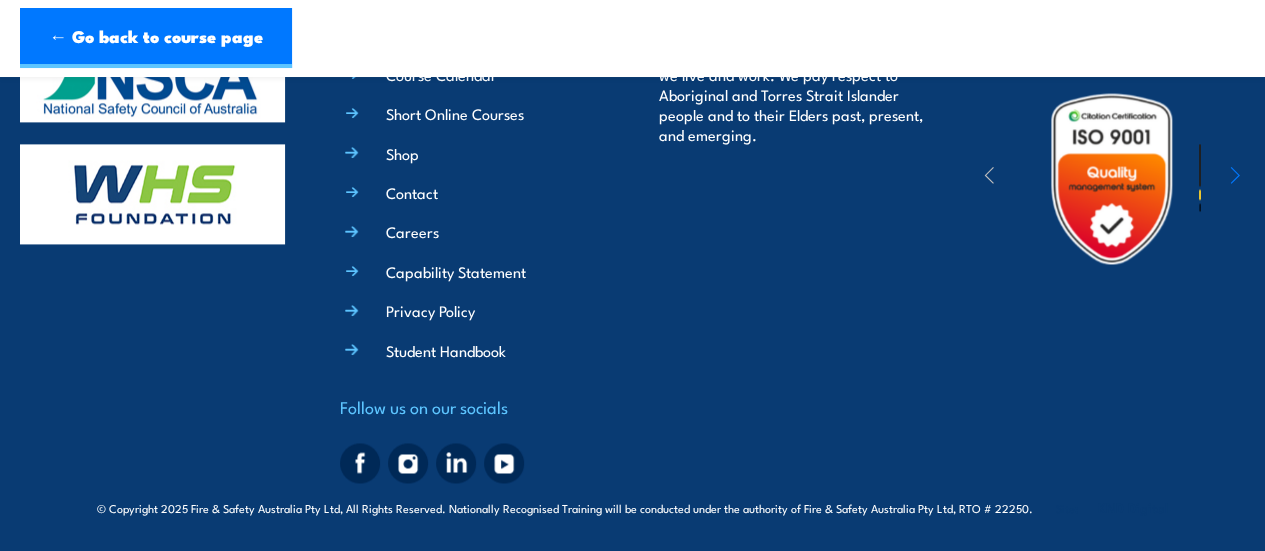 scroll, scrollTop: 1340, scrollLeft: 0, axis: vertical 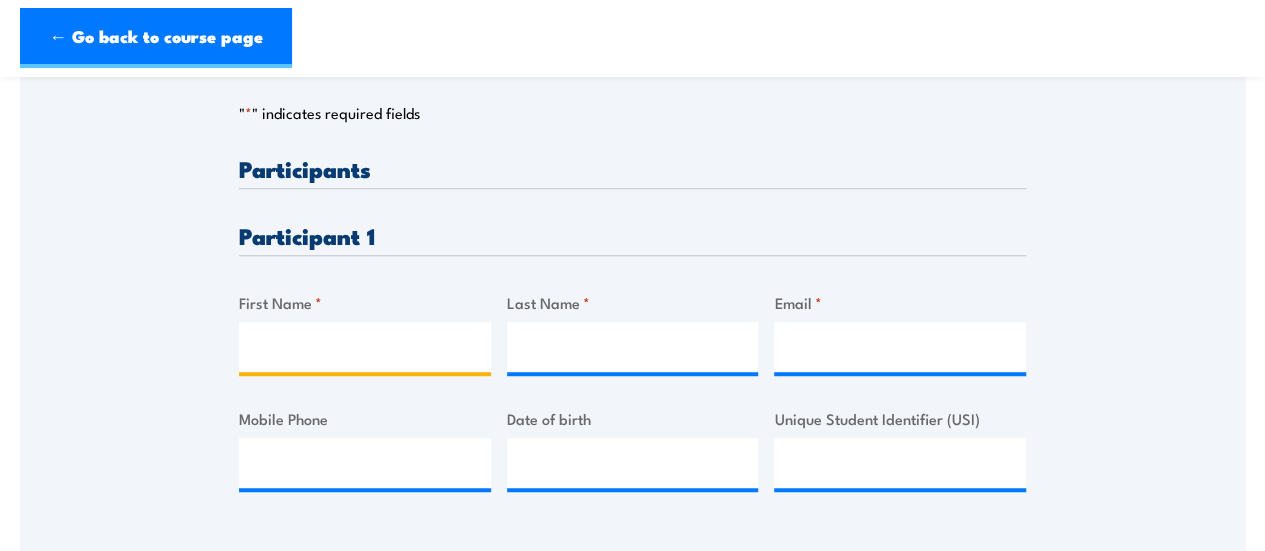 click on "First Name *" at bounding box center [365, 347] 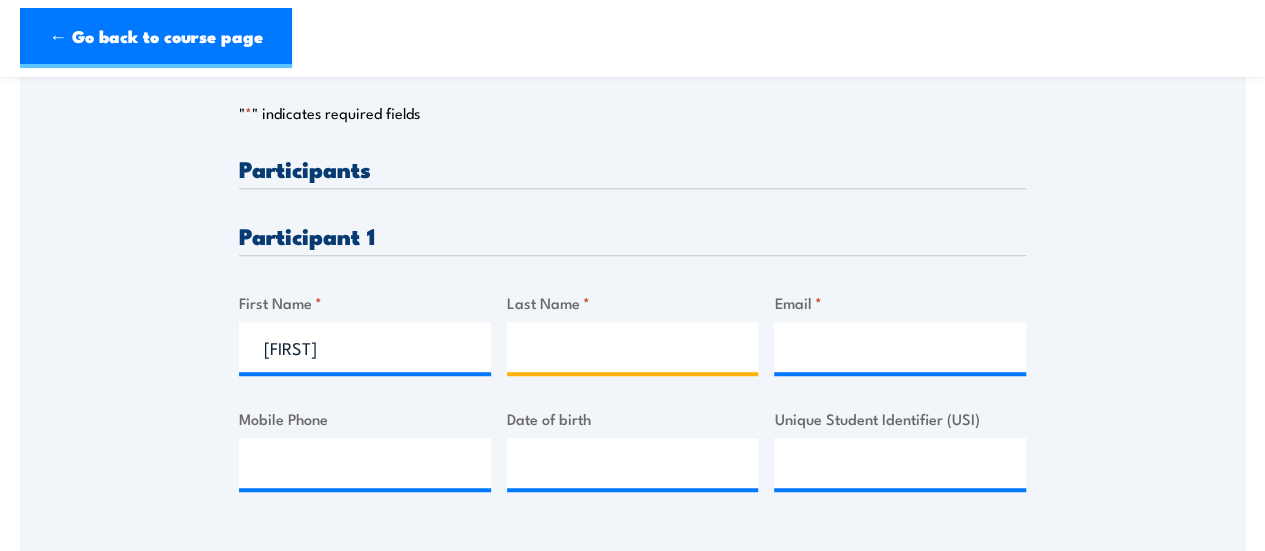 type on "Barlas" 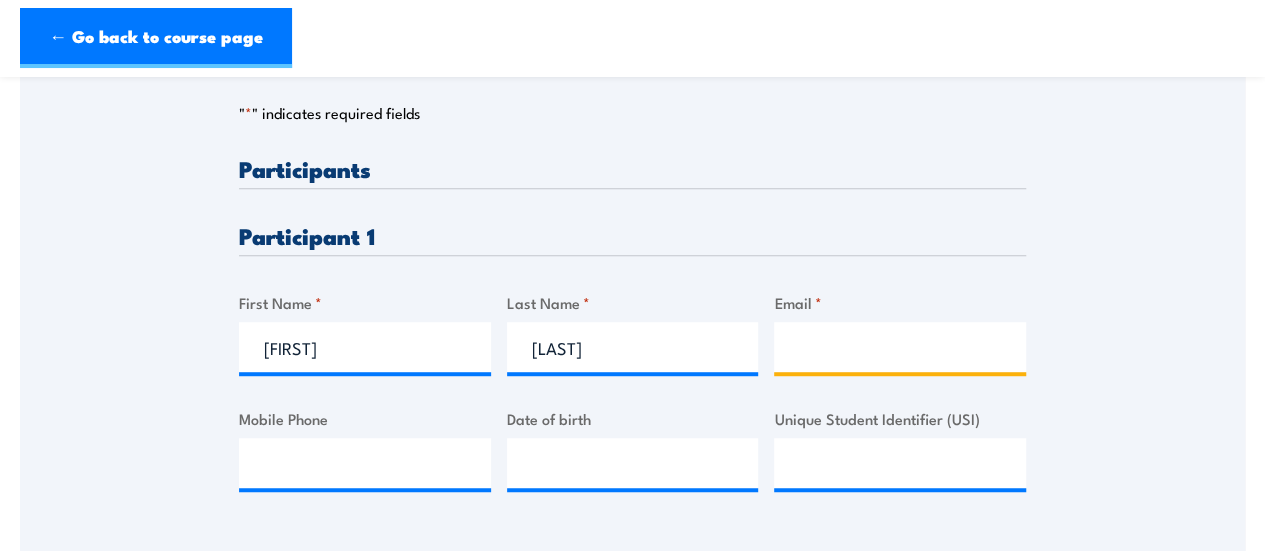 type on "hbarlas@primaryconnect.com.au" 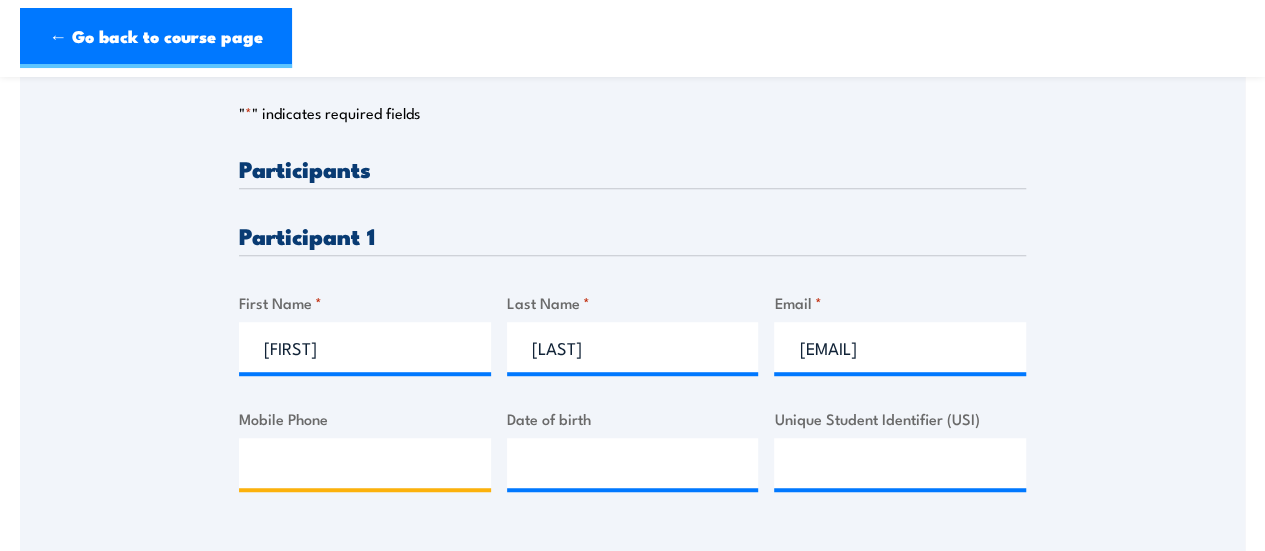 type on "0439738976" 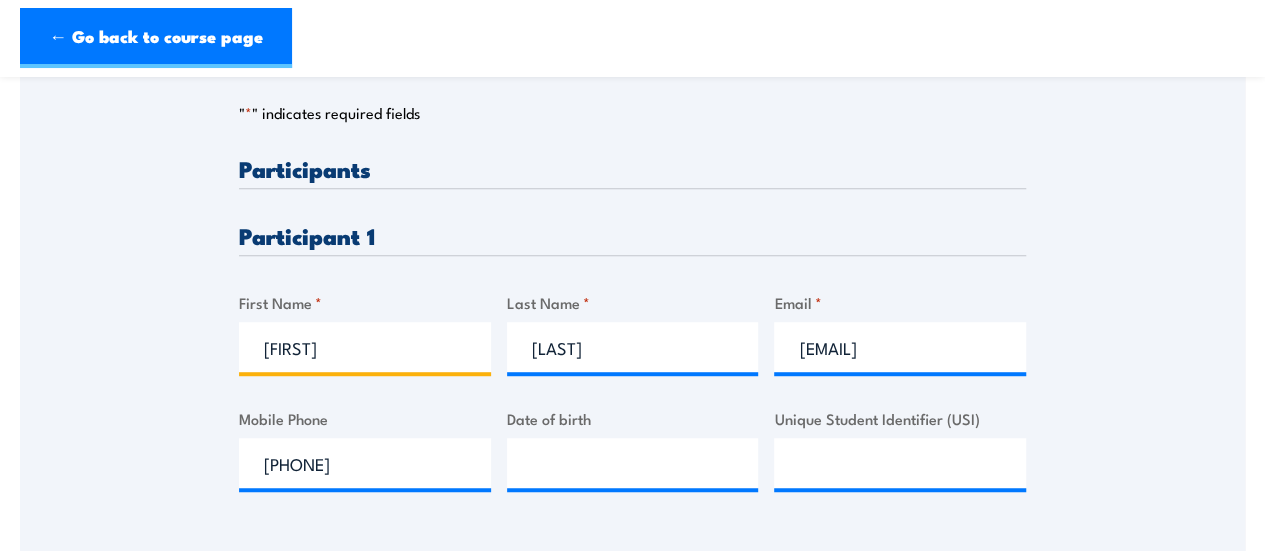click on "Haisum" at bounding box center [365, 347] 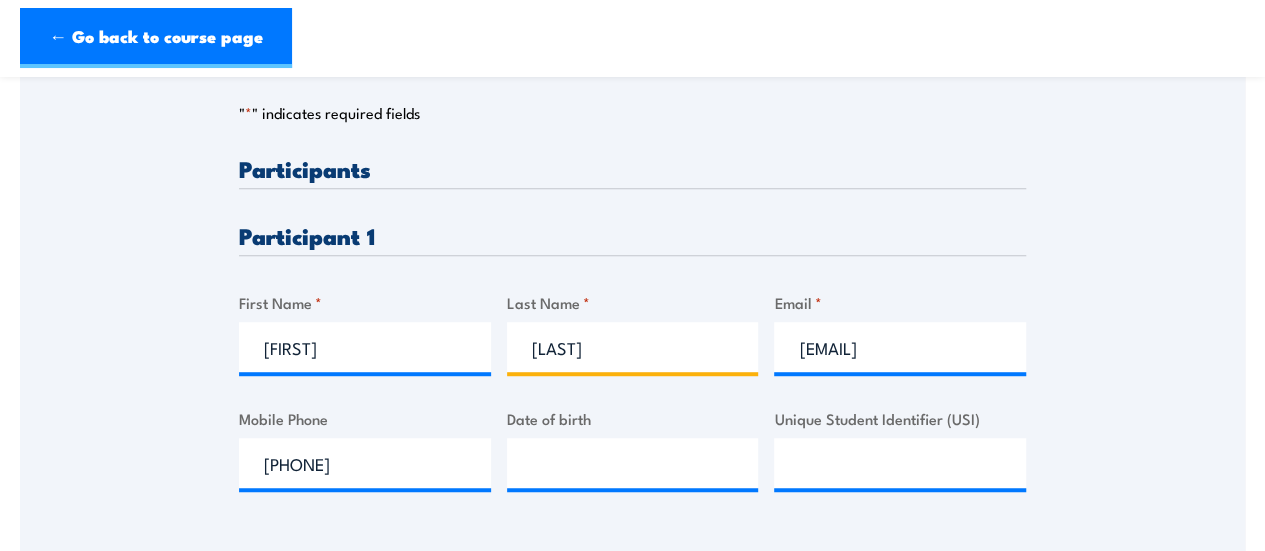 click on "Barlas" at bounding box center [633, 347] 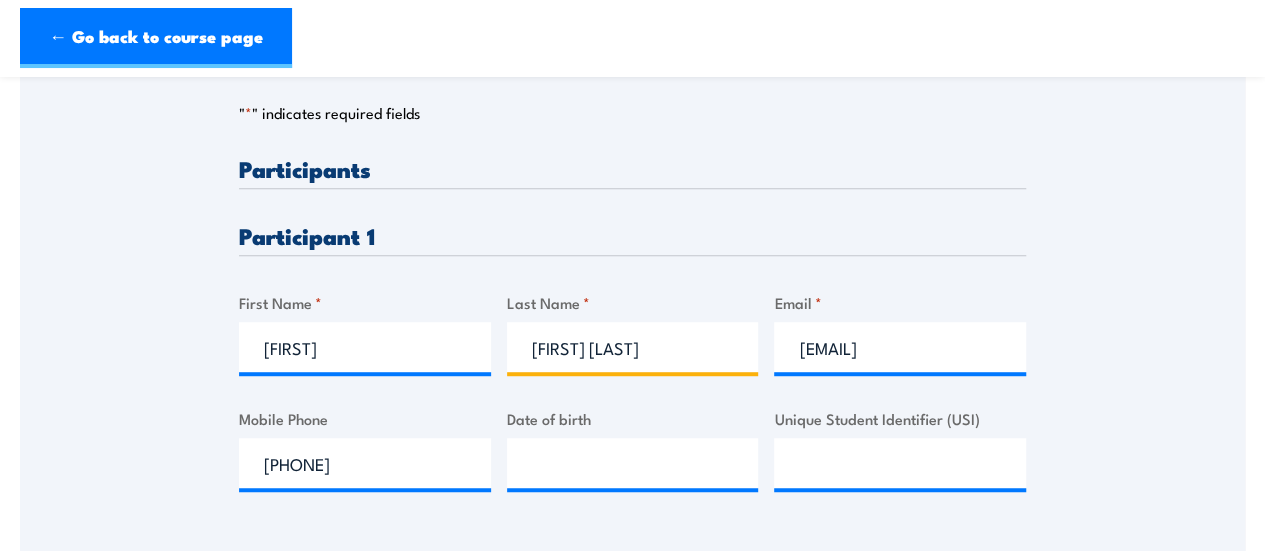 click on "Andy Suhardi" at bounding box center (633, 347) 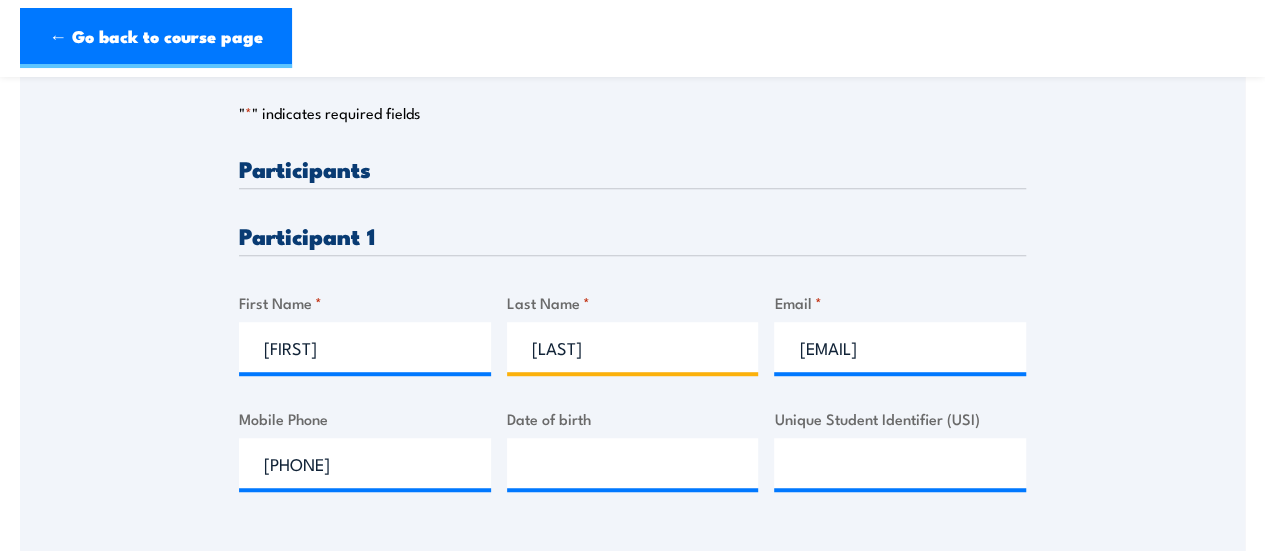 type on "Suhardi" 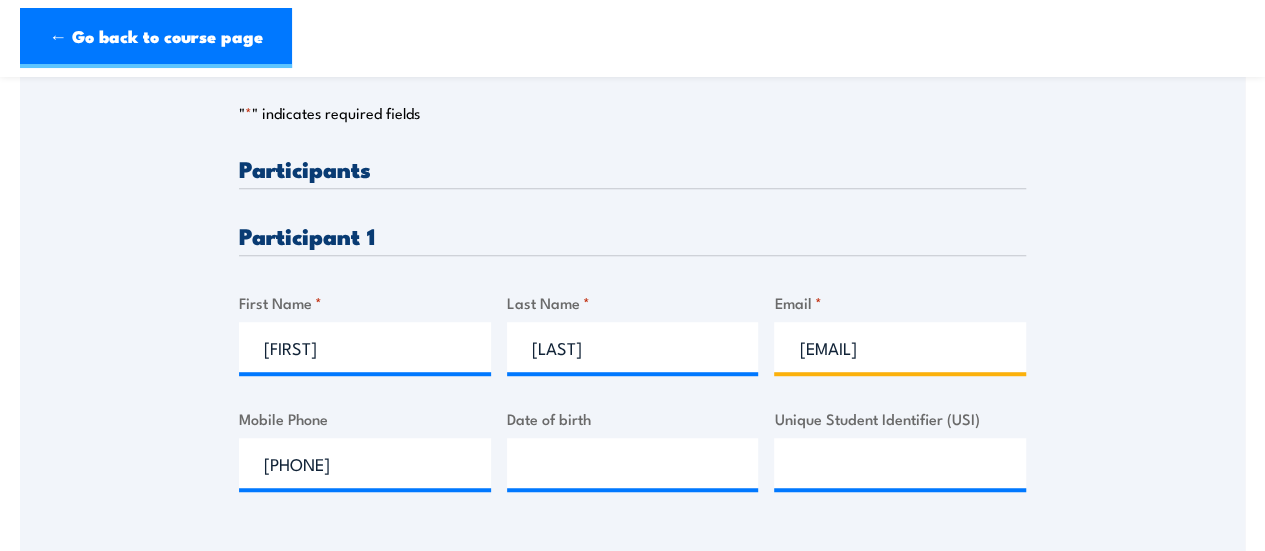 click on "hbarlas@primaryconnect.com.au" at bounding box center (900, 347) 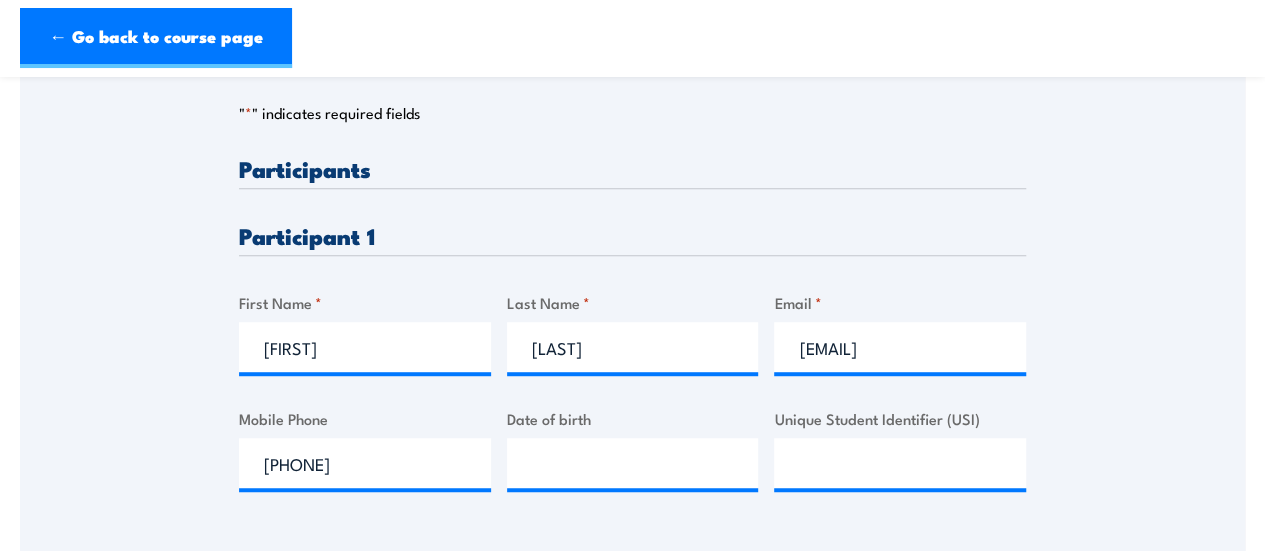 click on "Please provide names and contact details for each of the participants below.  Note: If you are a booking agent and not a participant, please change “Participant 1” to the appropriate details of the attendee. Participants Participant 1 First Name * Andy Last Name * Suhardi Email * hsuhardi1@primaryconnect.com.au Mobile Phone 0439738976 Date of birth Unique Student Identifier (USI) Participant 2 First Name * Last Name * Email * Mobile Phone Date of birth Unique Student Identifier (USI) Participant 3 First Name * Last Name * Email * Mobile Phone Date of birth Unique Student Identifier (USI) Participant 4 First Name * Last Name * Email * Mobile Phone Date of birth Unique Student Identifier (USI) Participant 5 First Name * Last Name * Email * Mobile Phone Date of birth Unique Student Identifier (USI) Participant 6 First Name * Last Name * Email * Mobile Phone Date of birth Unique Student Identifier (USI) Participant 7 First Name * Last Name * Email * Mobile Phone Date of birth Unique Student Identifier (USI) *" at bounding box center [632, 340] 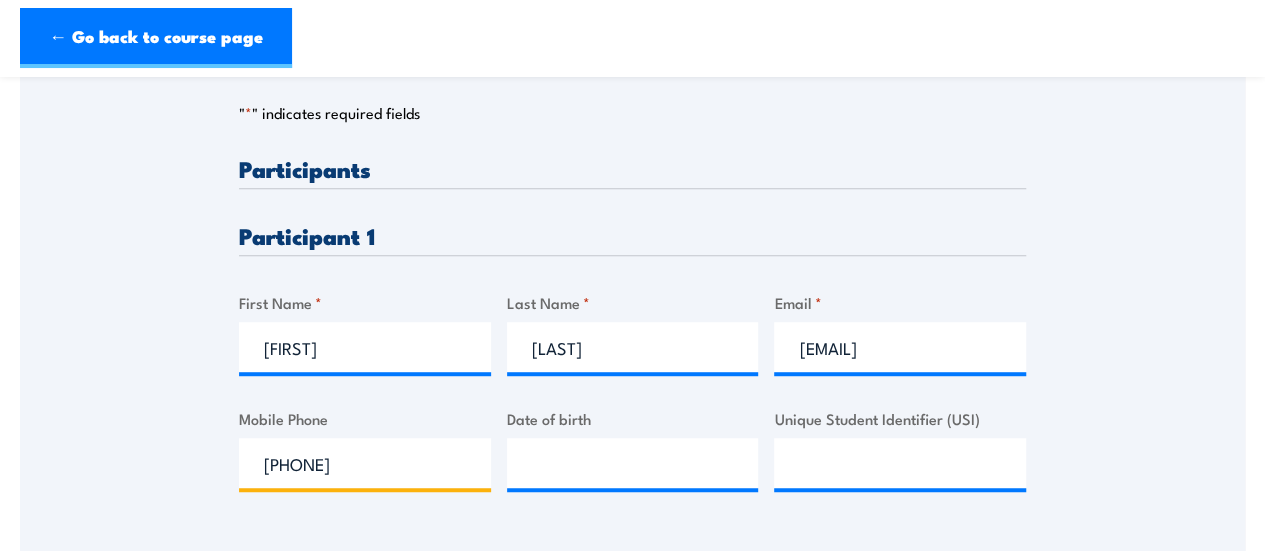 click on "0439738976" at bounding box center [365, 463] 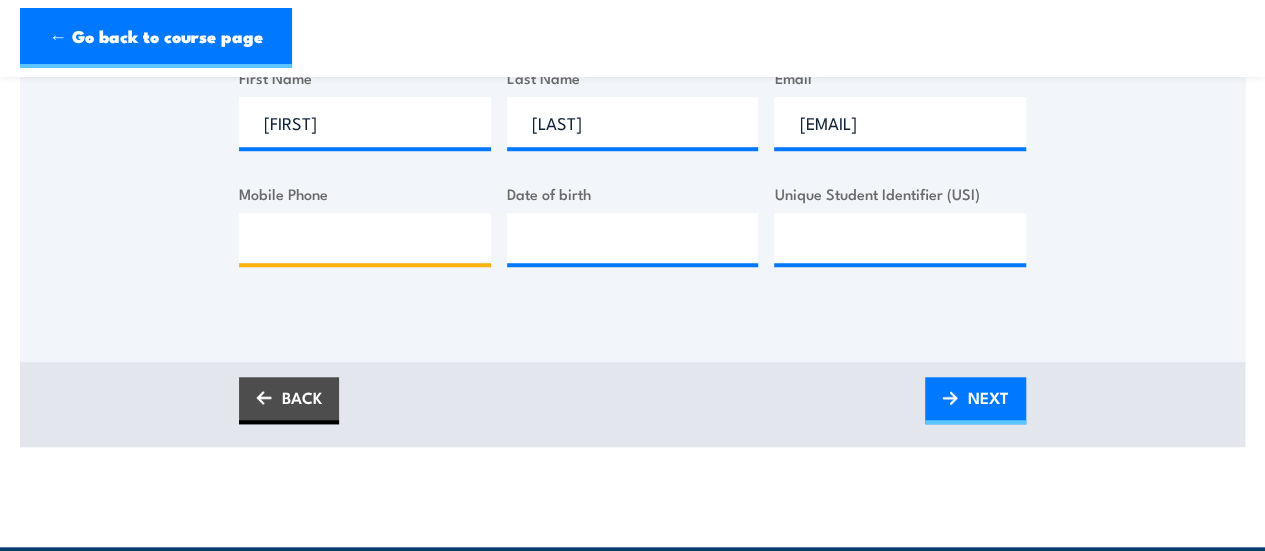 scroll, scrollTop: 715, scrollLeft: 0, axis: vertical 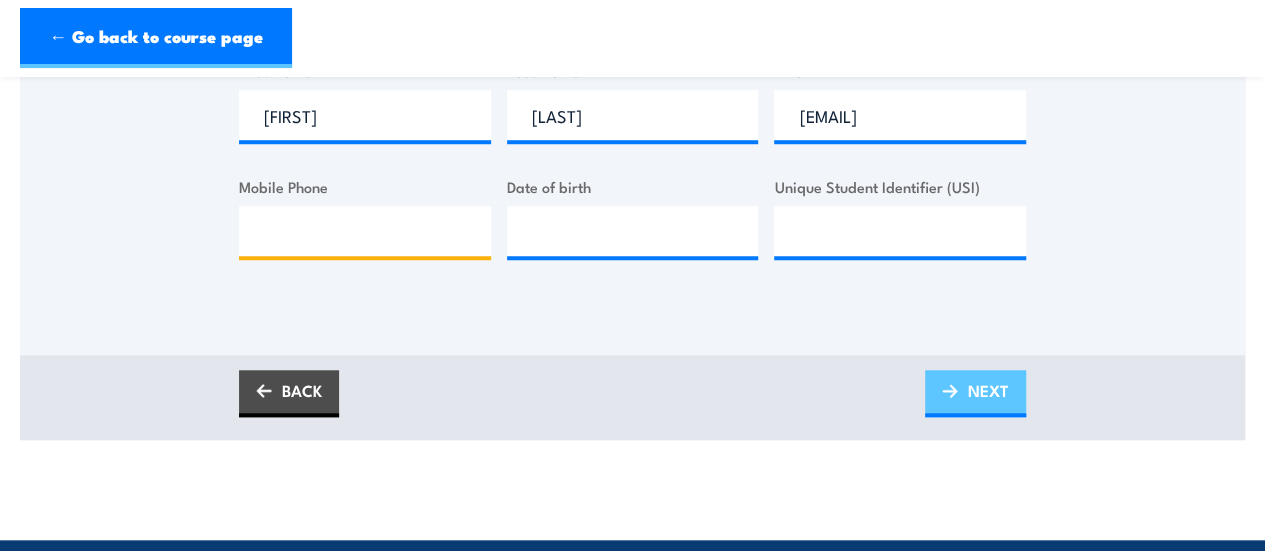 type 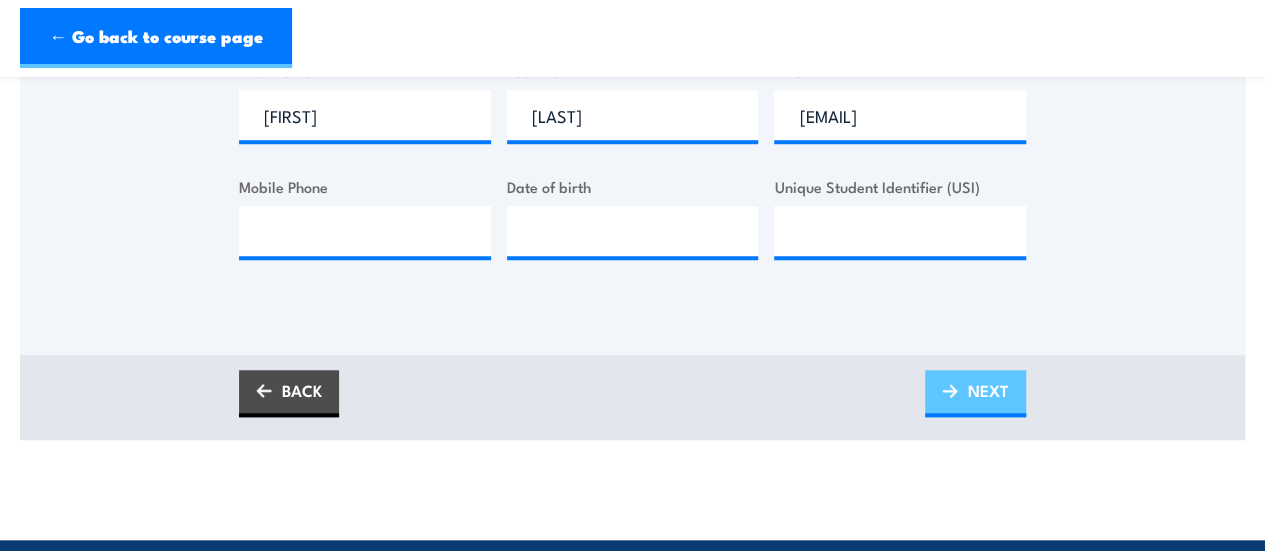 click on "NEXT" at bounding box center (988, 390) 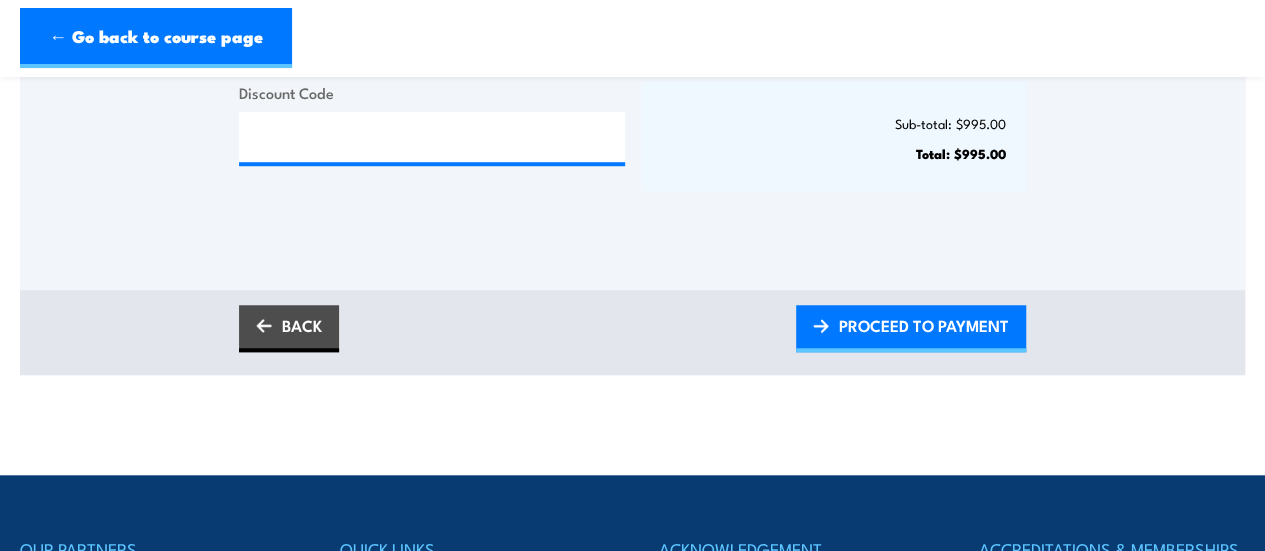 scroll, scrollTop: 451, scrollLeft: 0, axis: vertical 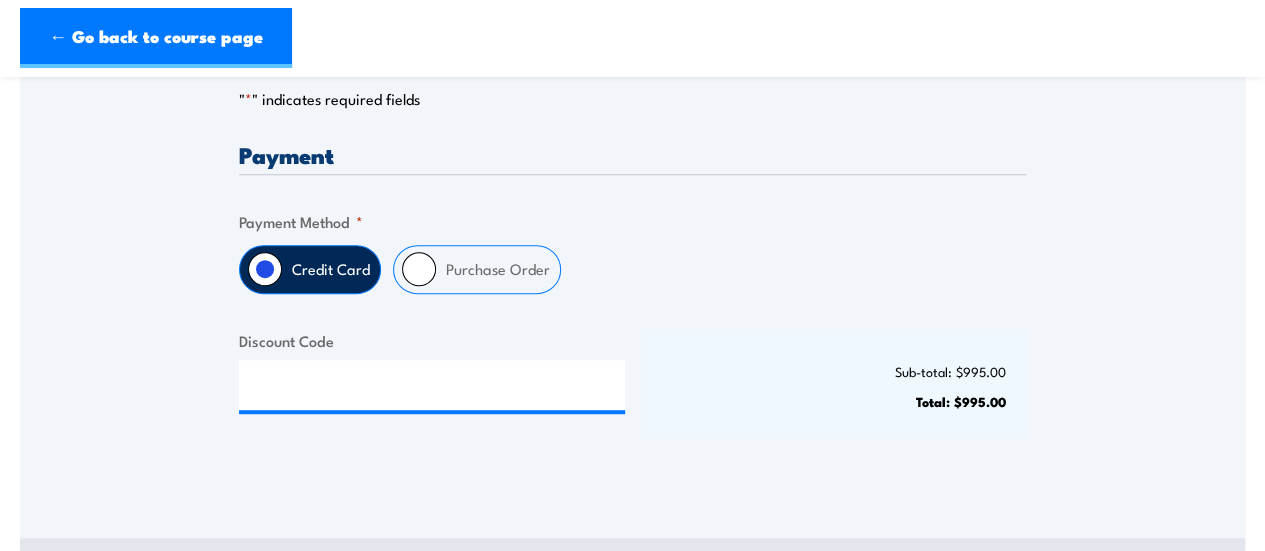 click on "Purchase Order" at bounding box center [419, 269] 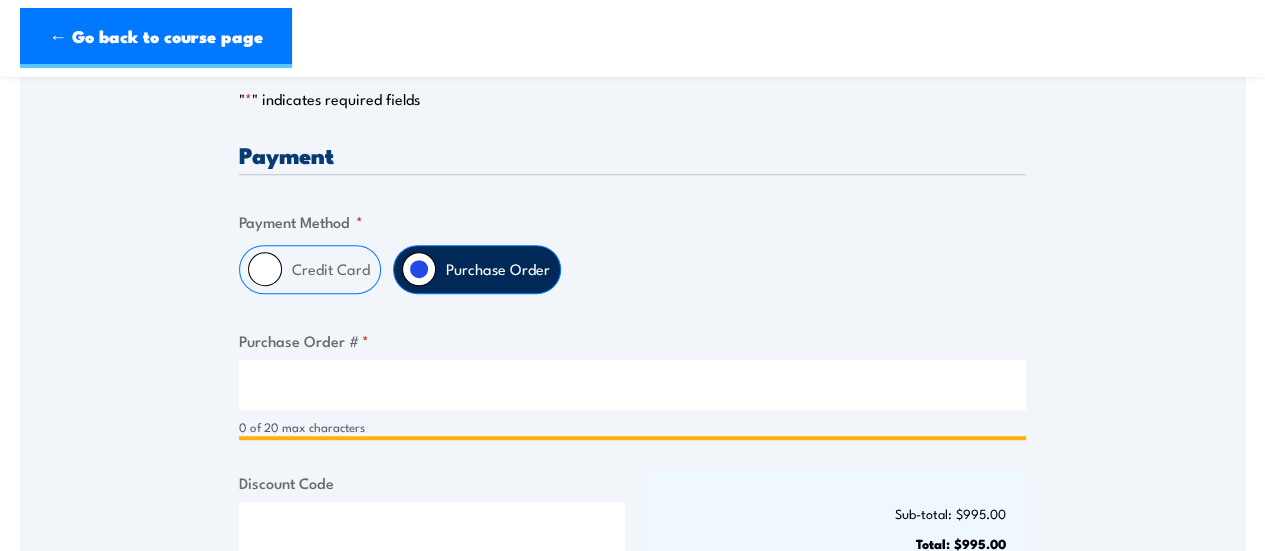 click on "Purchase Order # *" at bounding box center (632, 385) 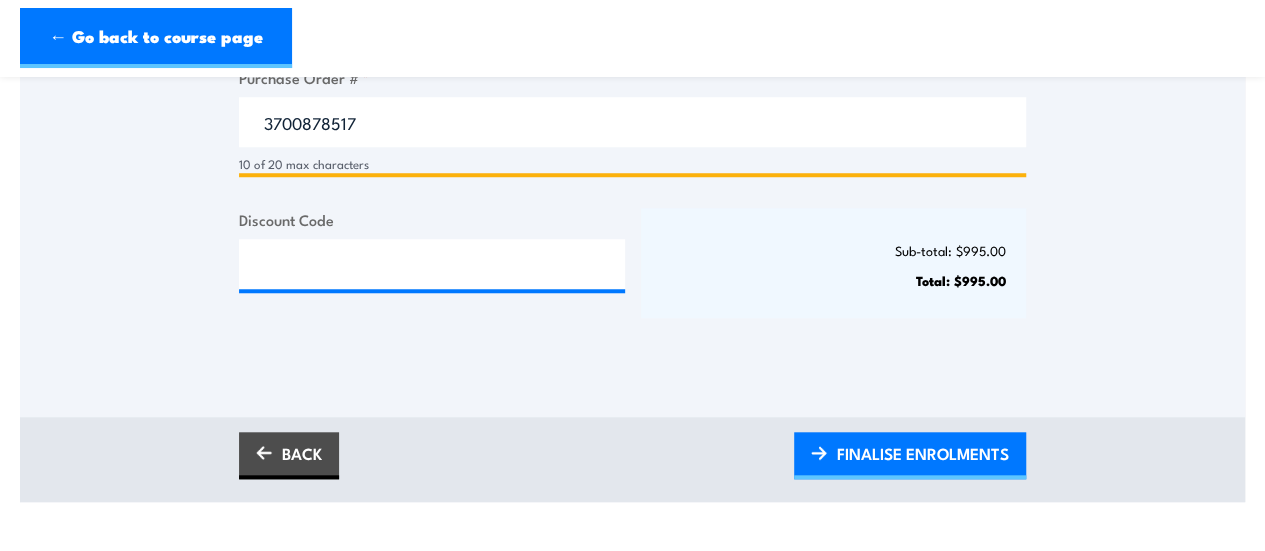 scroll, scrollTop: 733, scrollLeft: 0, axis: vertical 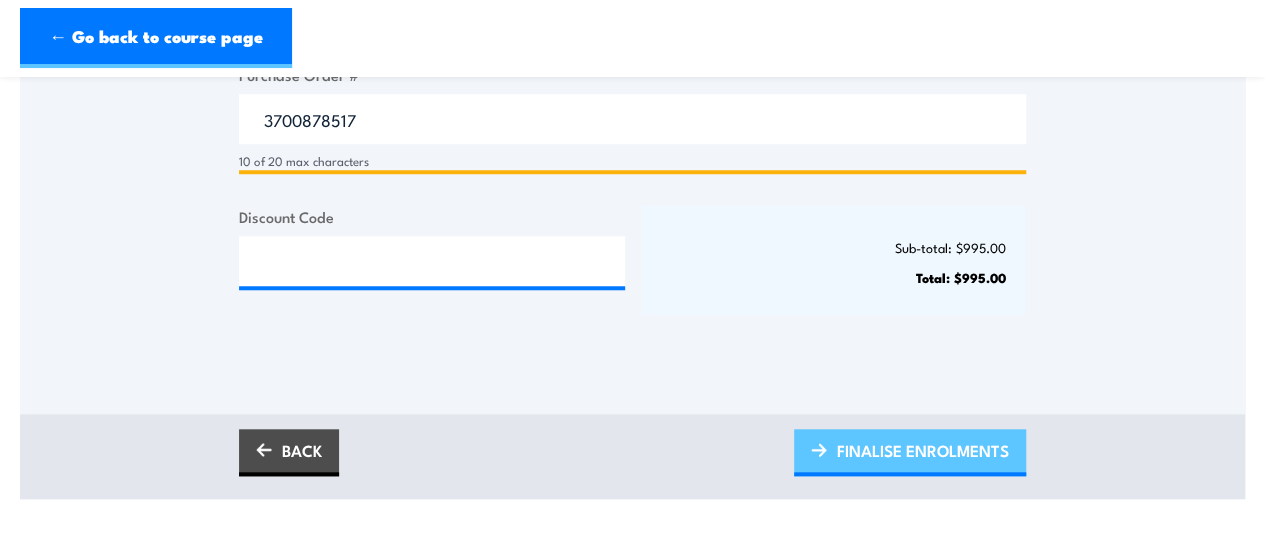 type on "3700878517" 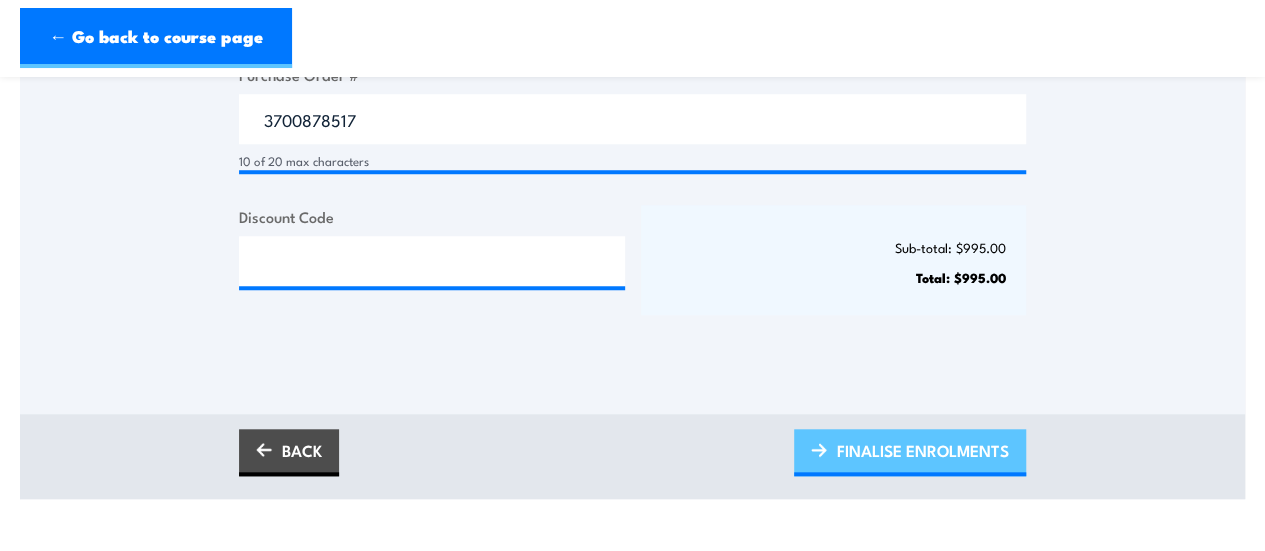 click on "FINALISE ENROLMENTS" at bounding box center [923, 450] 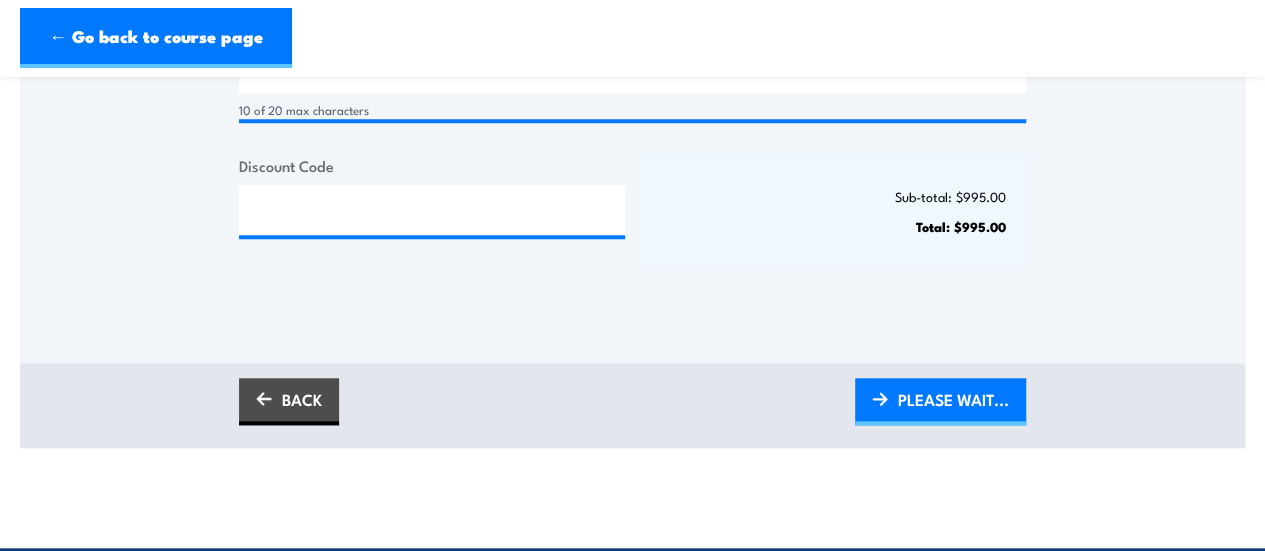 scroll, scrollTop: 783, scrollLeft: 0, axis: vertical 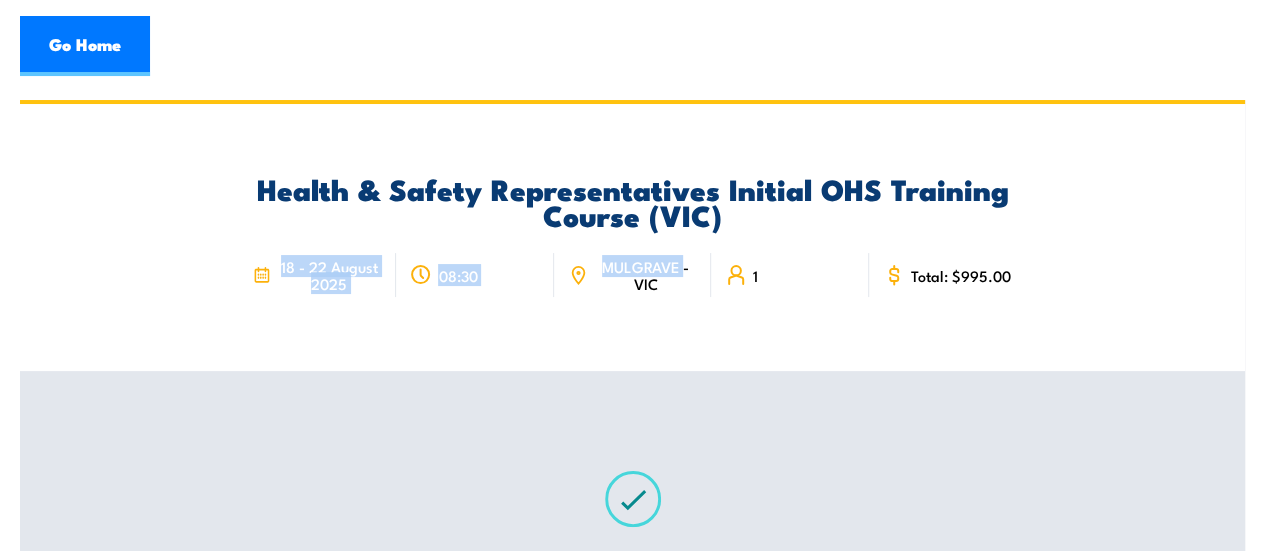 drag, startPoint x: 275, startPoint y: 266, endPoint x: 681, endPoint y: 275, distance: 406.09973 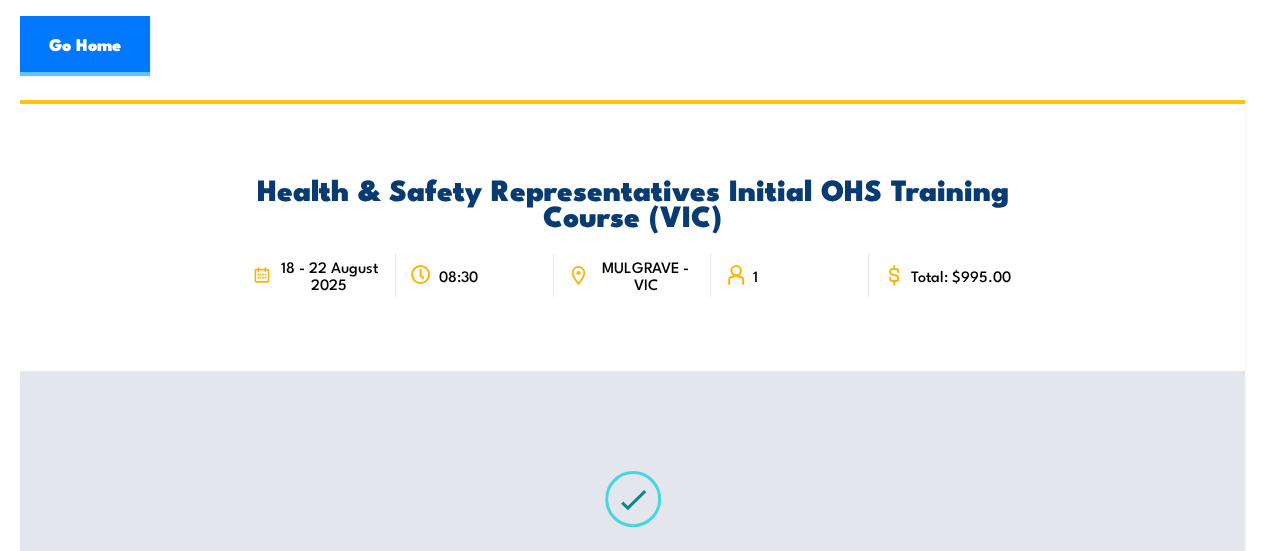 click on "Health & Safety Representatives Initial OHS Training Course ([STATE])
[DATE] - [DATE] [YEAR]" at bounding box center (632, 237) 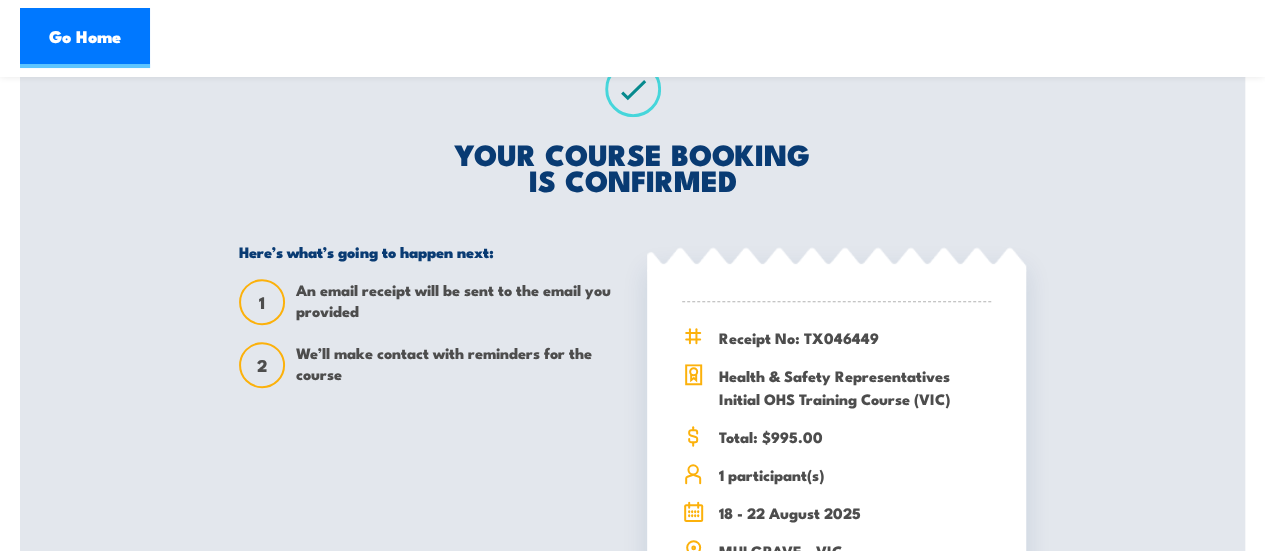 scroll, scrollTop: 411, scrollLeft: 0, axis: vertical 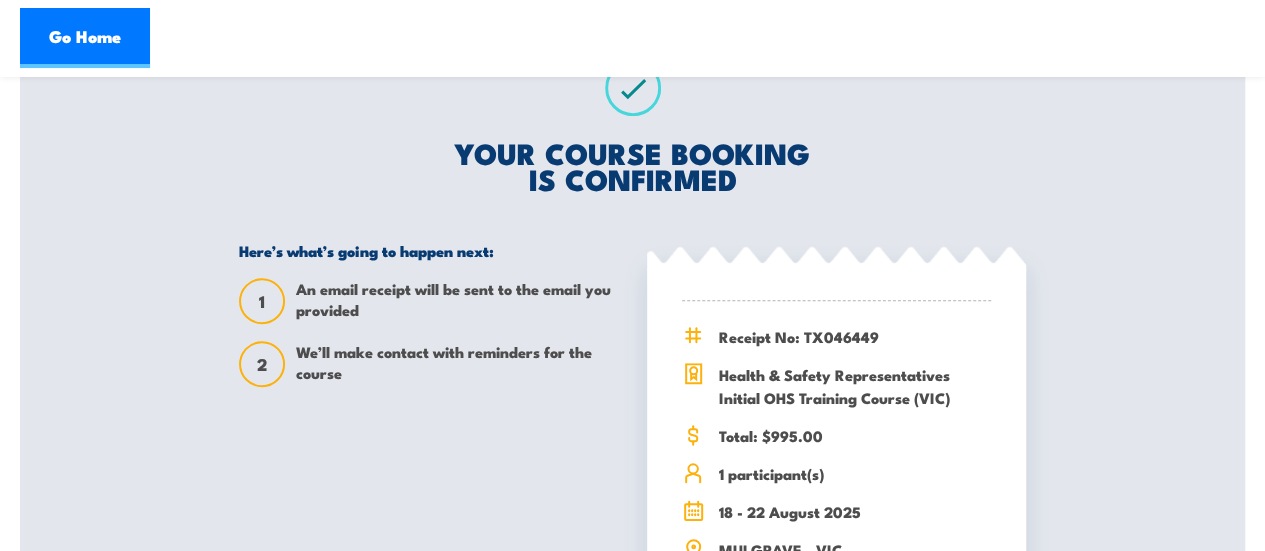 click on "Go Home" at bounding box center [632, 38] 